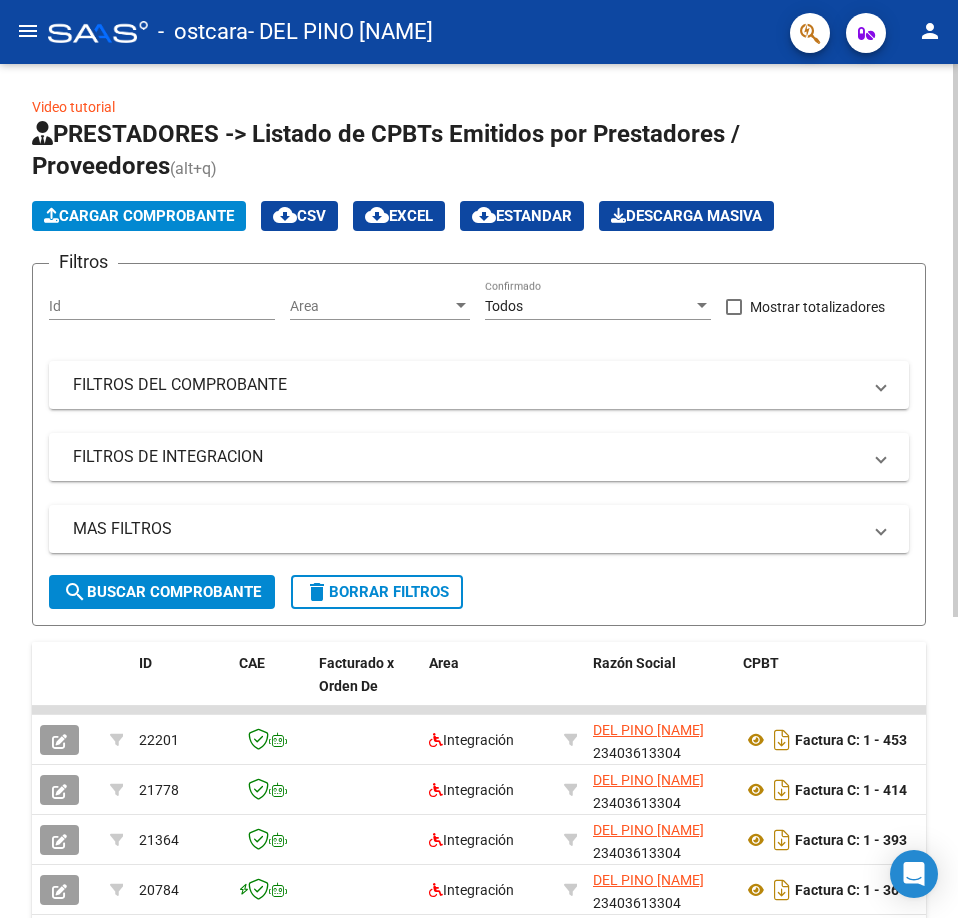 scroll, scrollTop: 0, scrollLeft: 0, axis: both 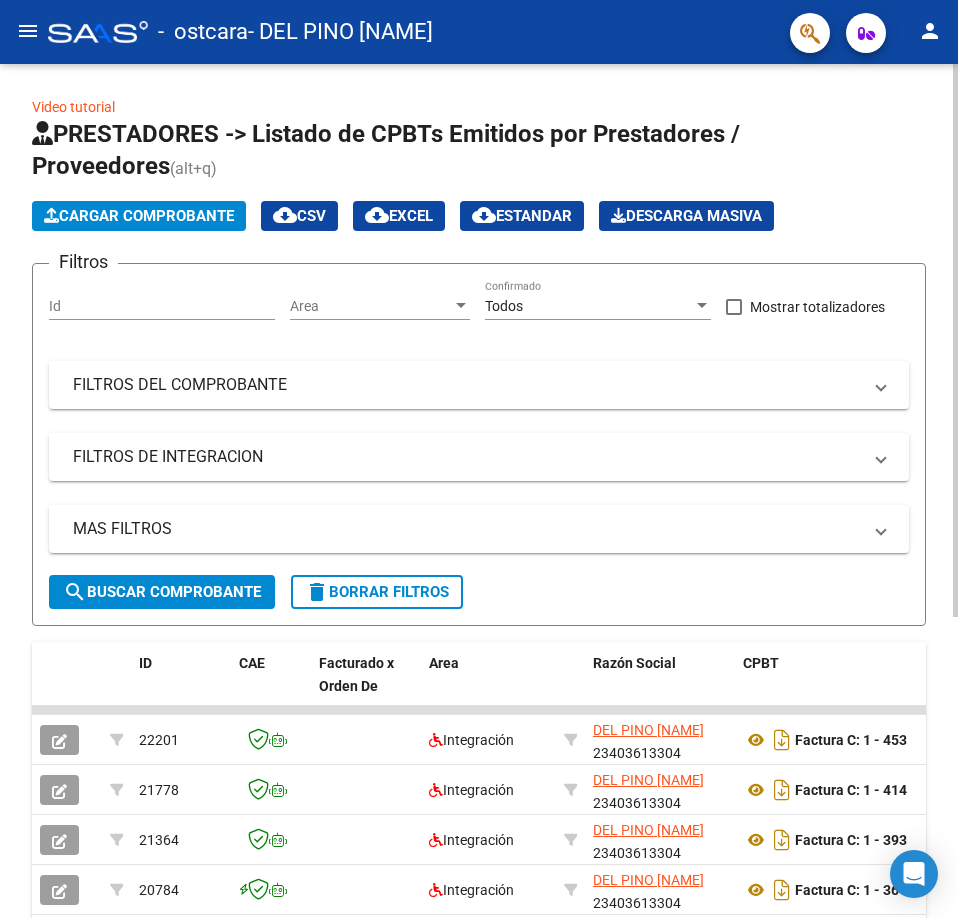 click on "Cargar Comprobante" 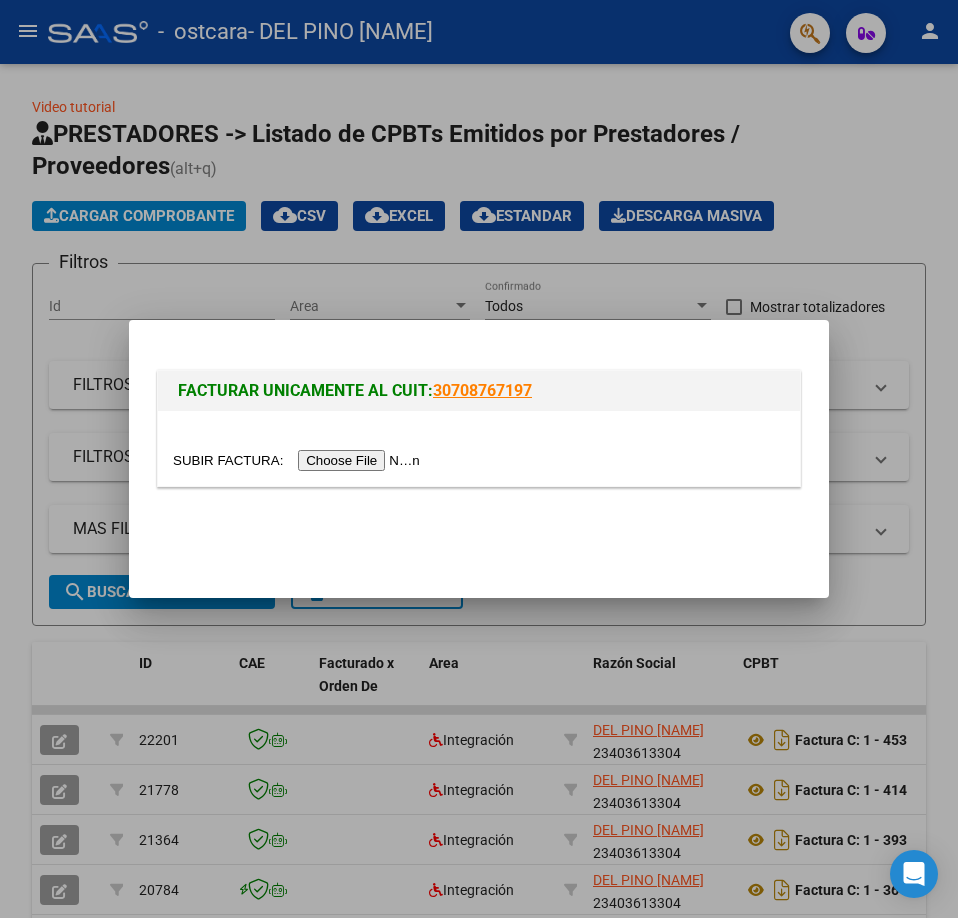 click at bounding box center (299, 460) 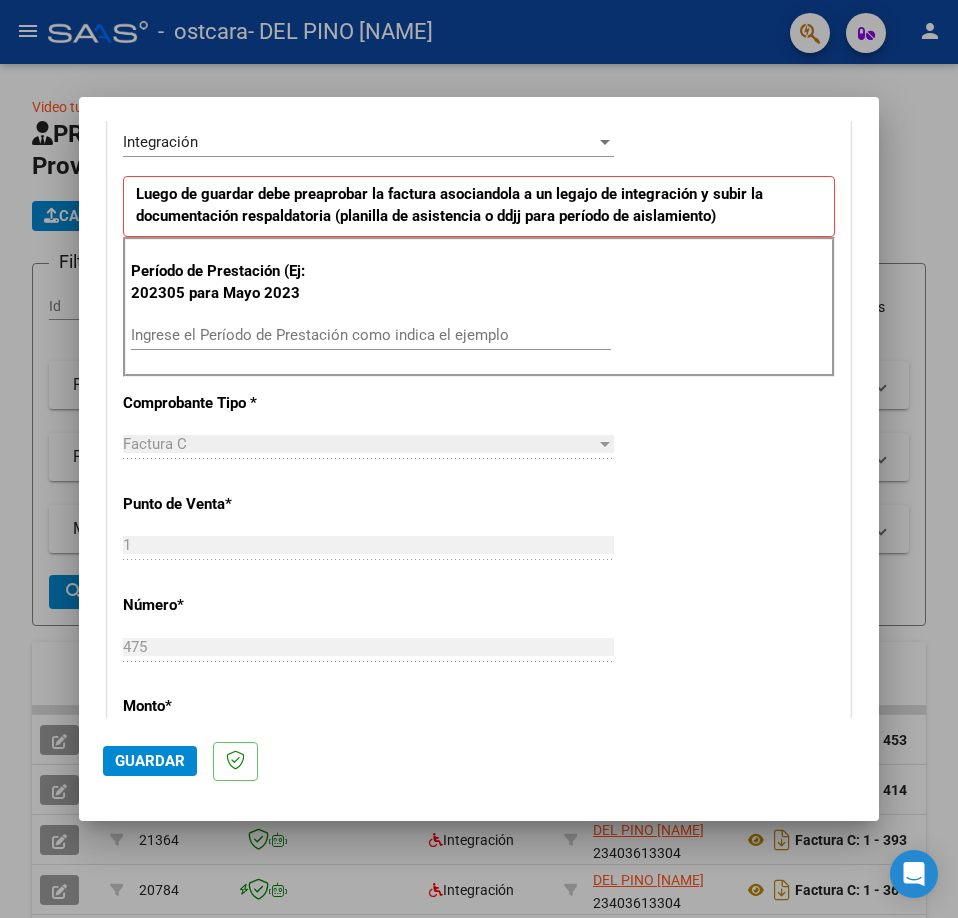 scroll, scrollTop: 500, scrollLeft: 0, axis: vertical 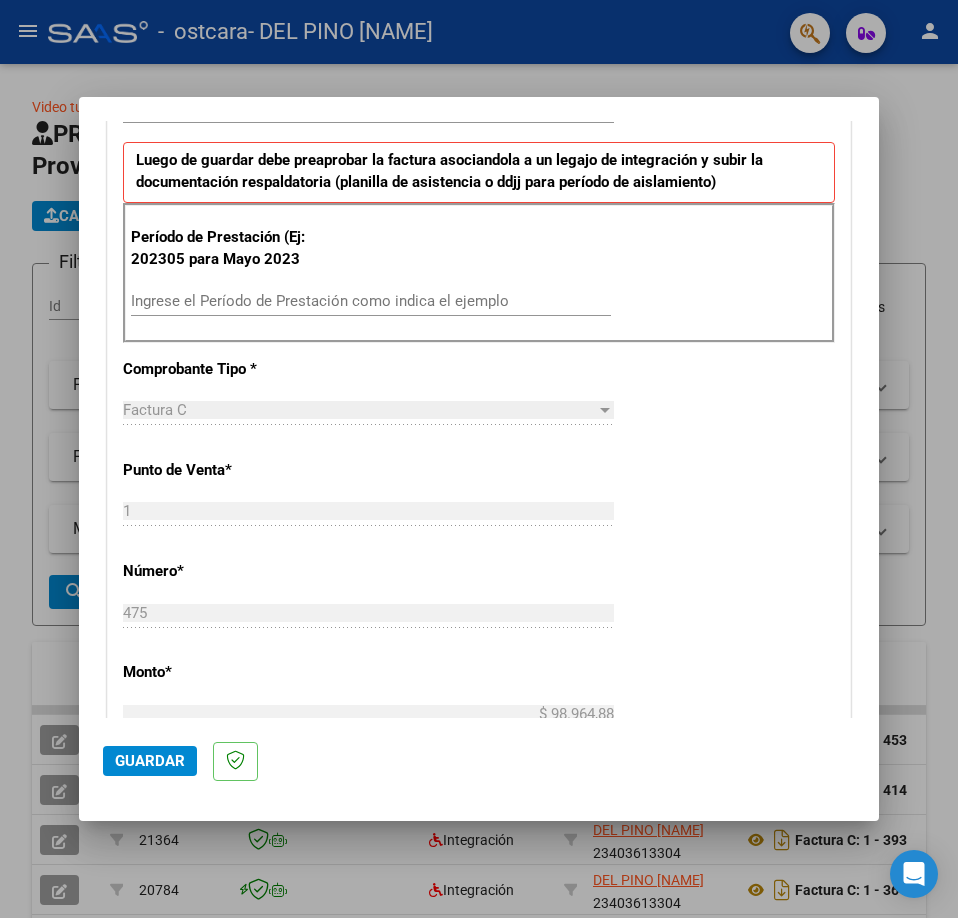 click on "Ingrese el Período de Prestación como indica el ejemplo" at bounding box center [371, 301] 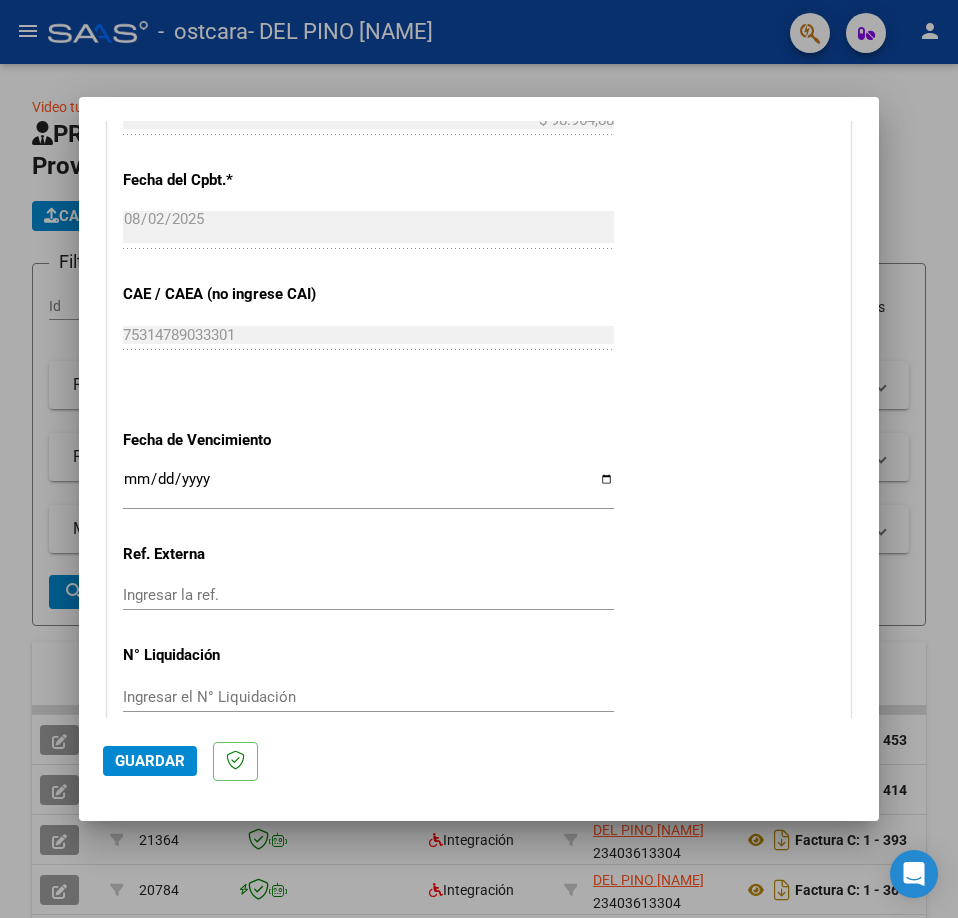 scroll, scrollTop: 1200, scrollLeft: 0, axis: vertical 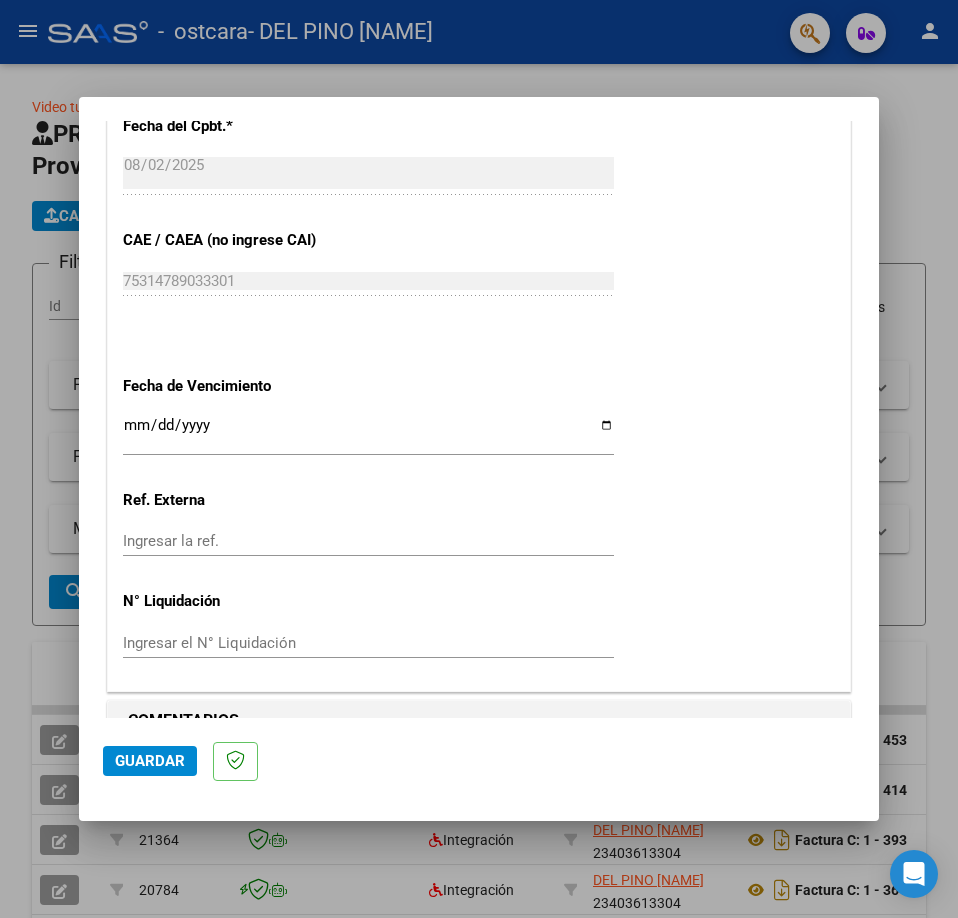 type on "2025207" 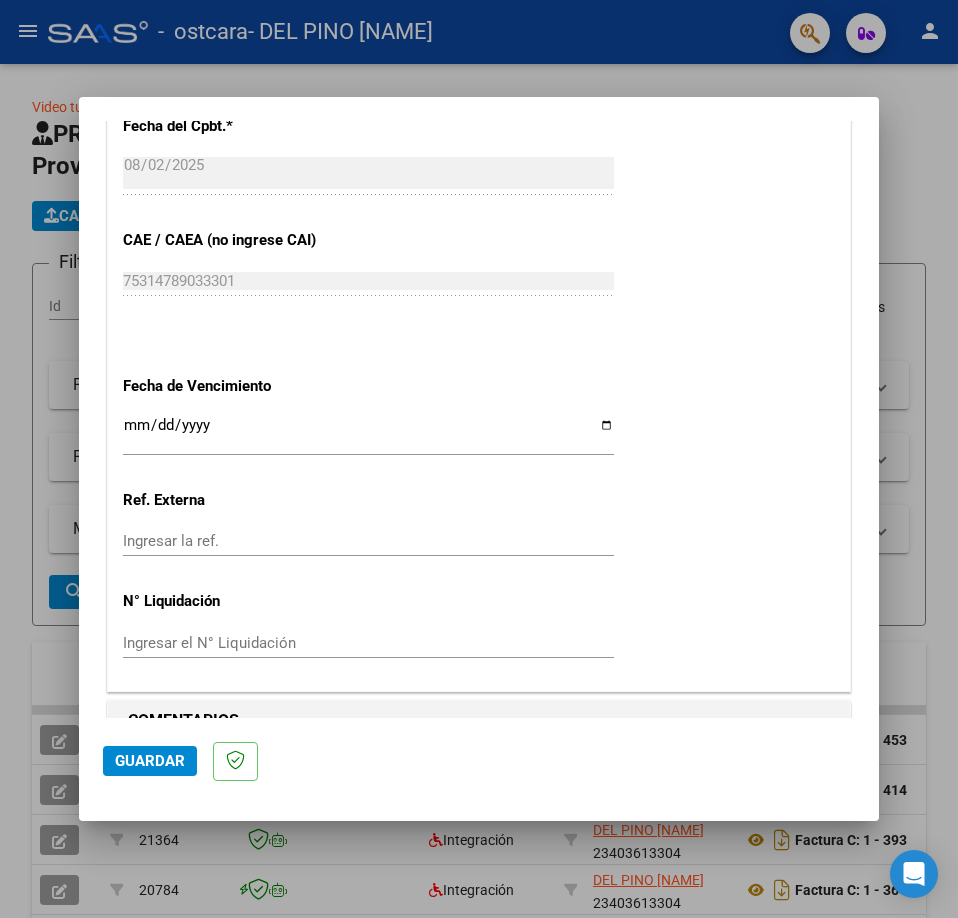 click on "Ingresar la fecha" at bounding box center [368, 433] 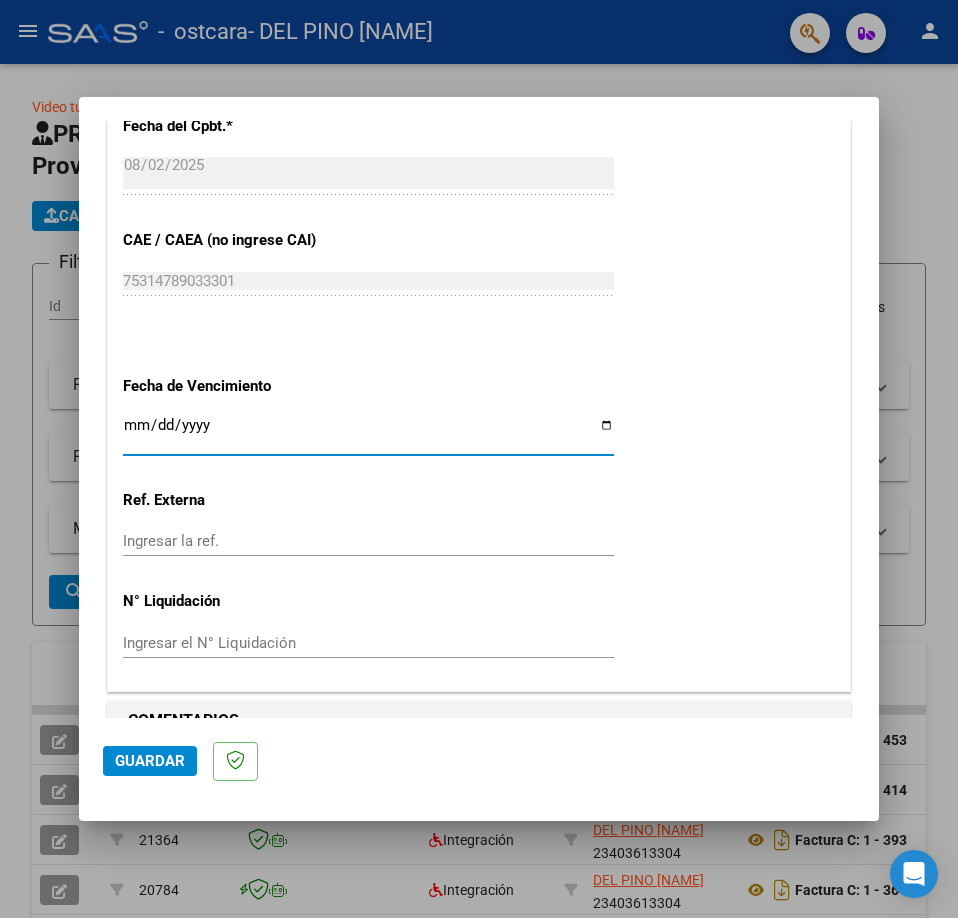 type on "2025-08-12" 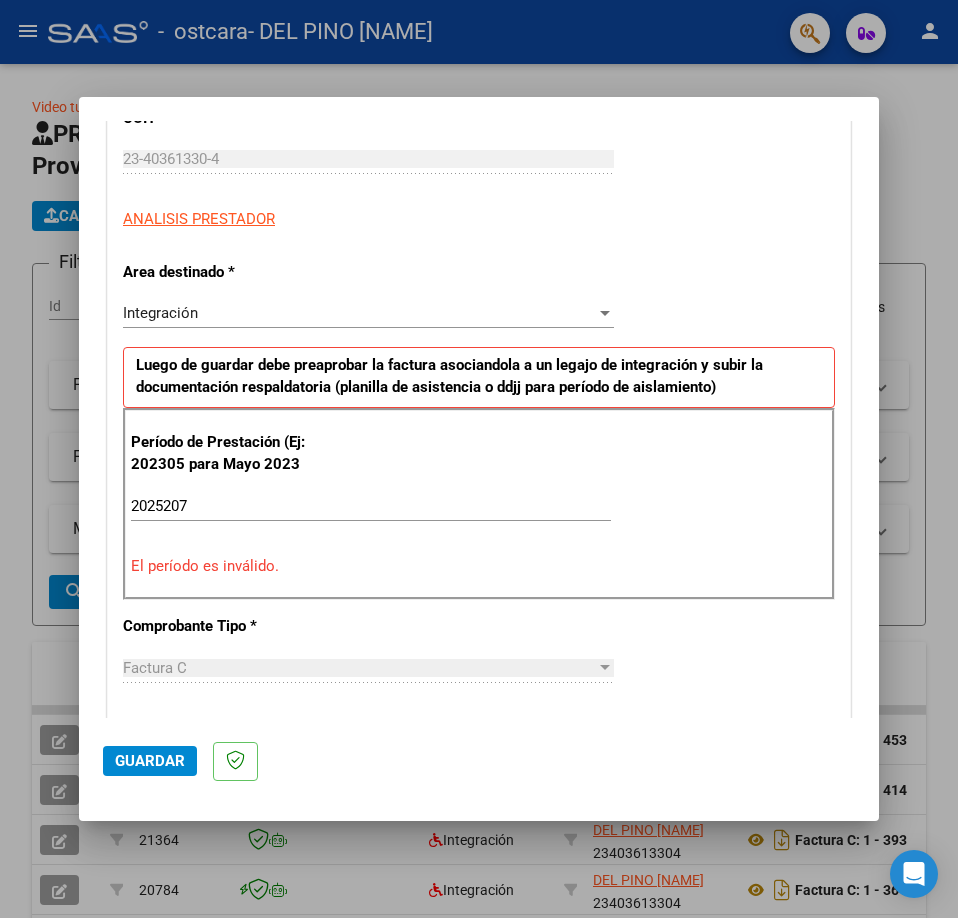 scroll, scrollTop: 300, scrollLeft: 0, axis: vertical 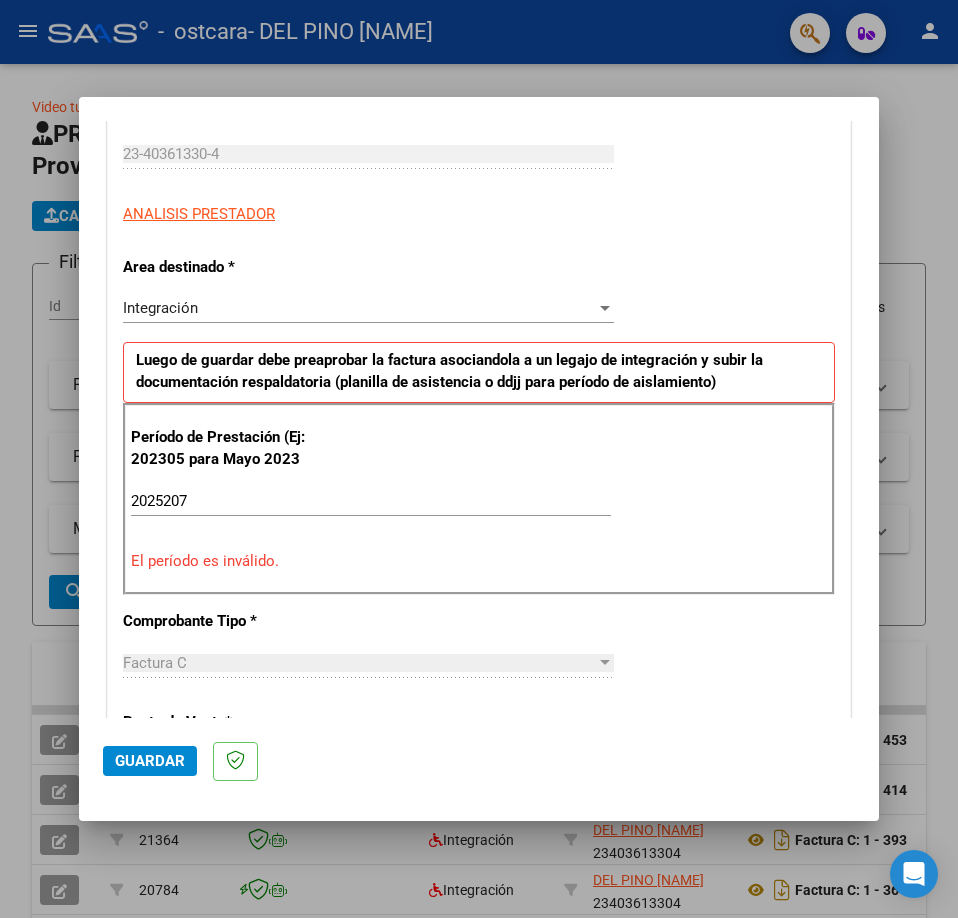 click on "2025207" at bounding box center (371, 501) 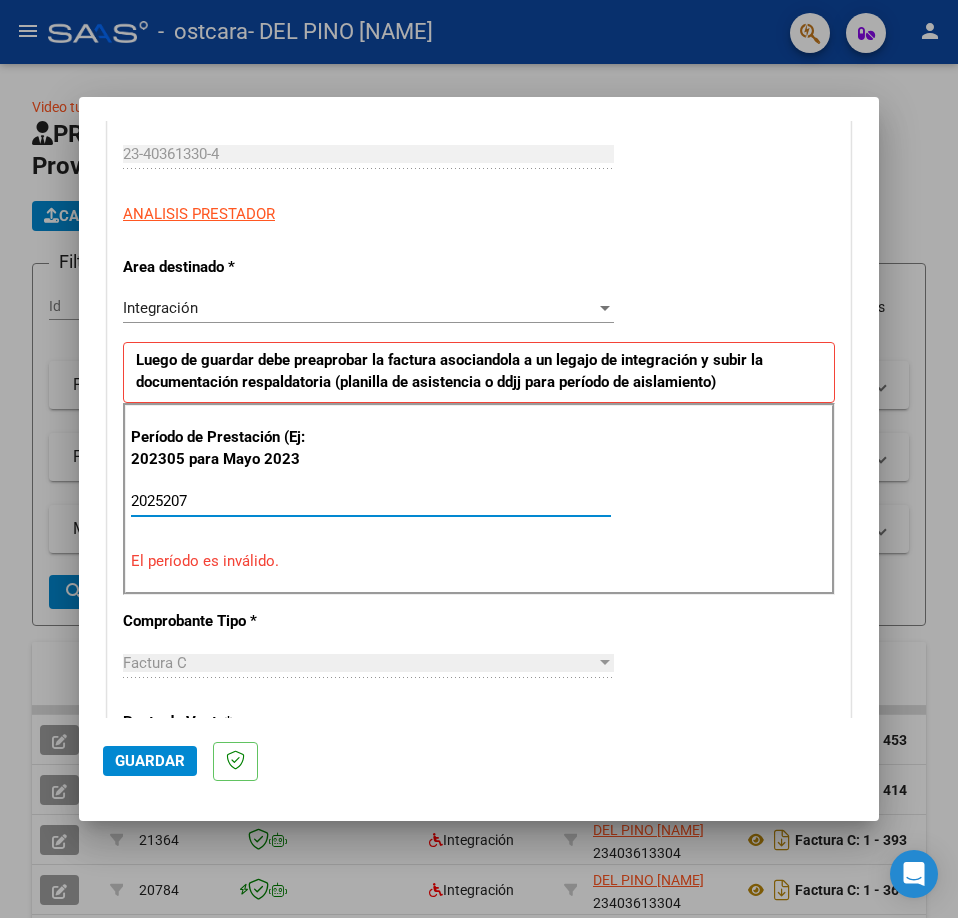click on "2025207" at bounding box center [371, 501] 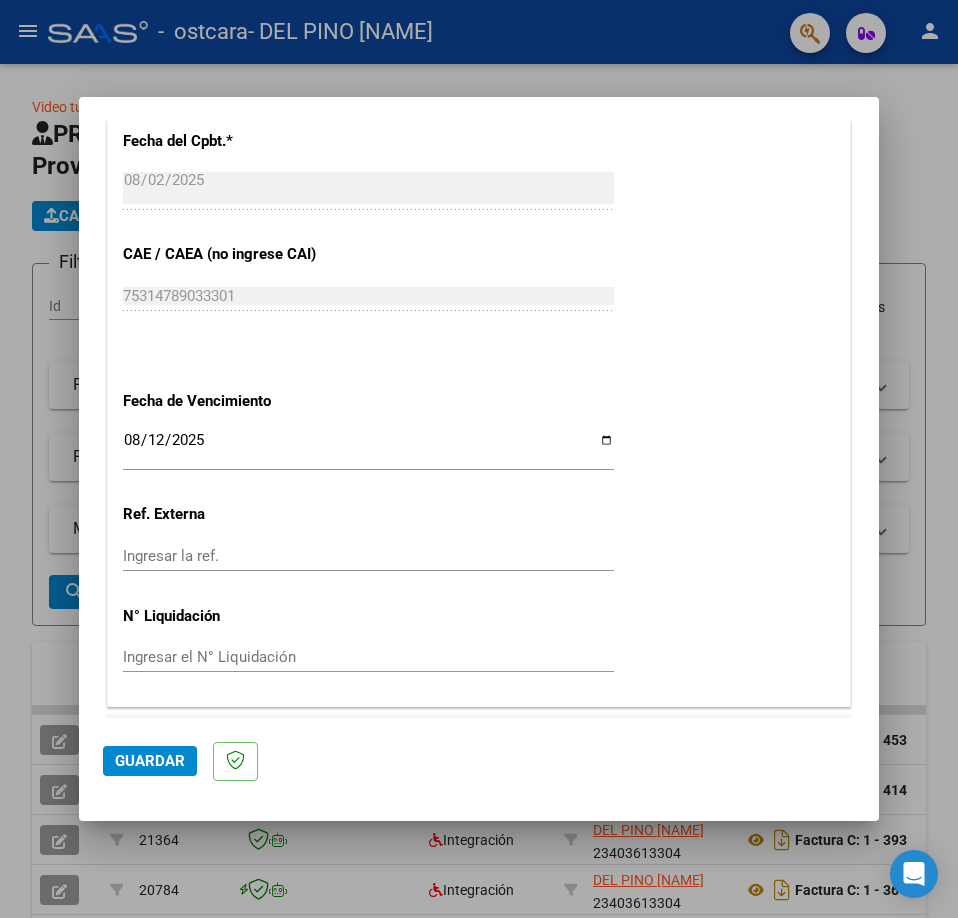 scroll, scrollTop: 1187, scrollLeft: 0, axis: vertical 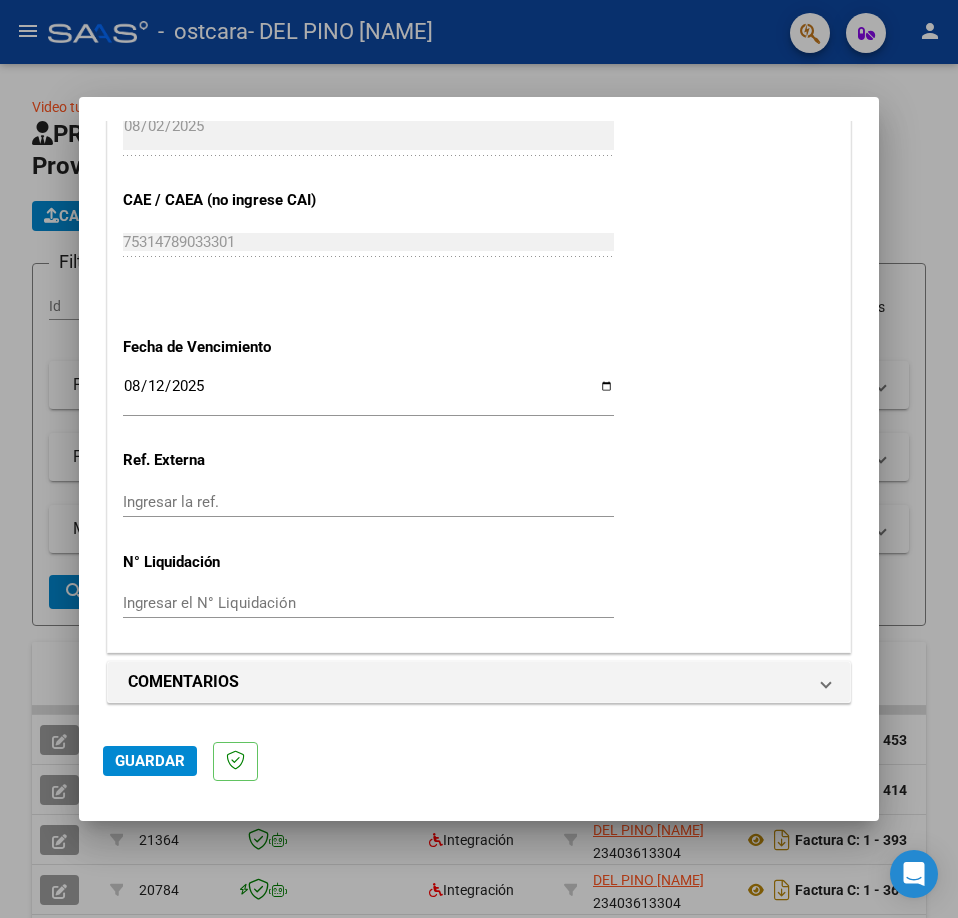 type on "202507" 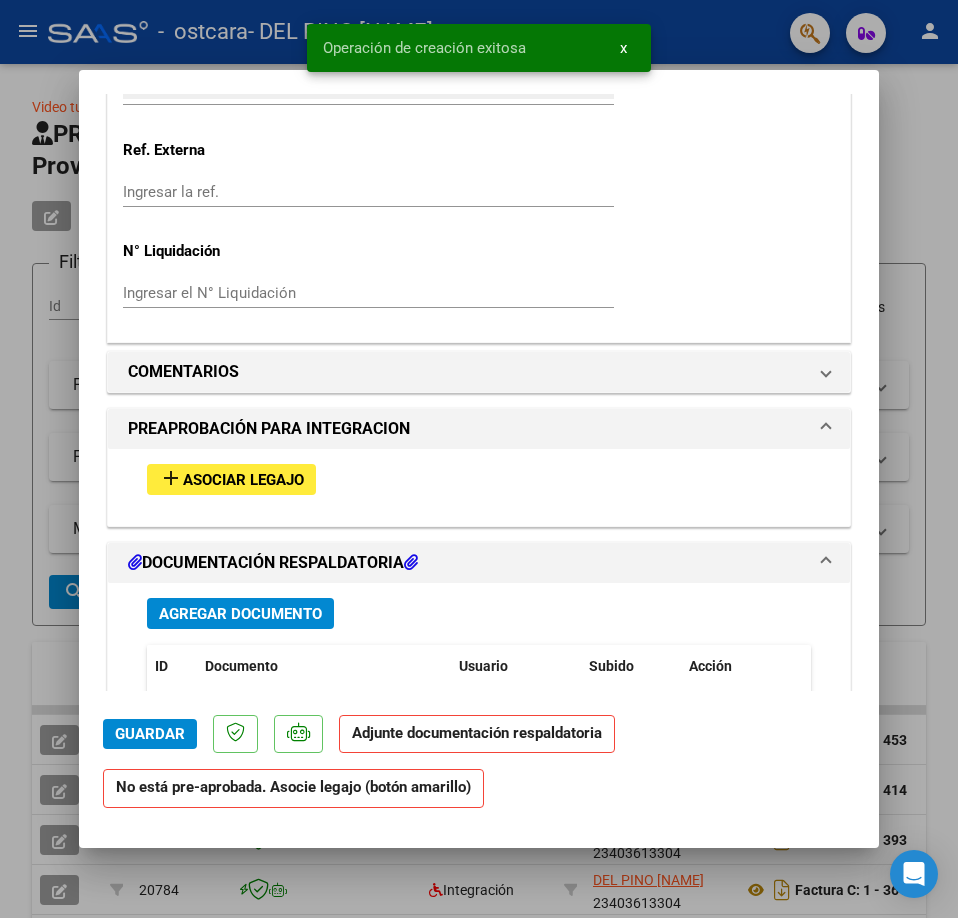 scroll, scrollTop: 1500, scrollLeft: 0, axis: vertical 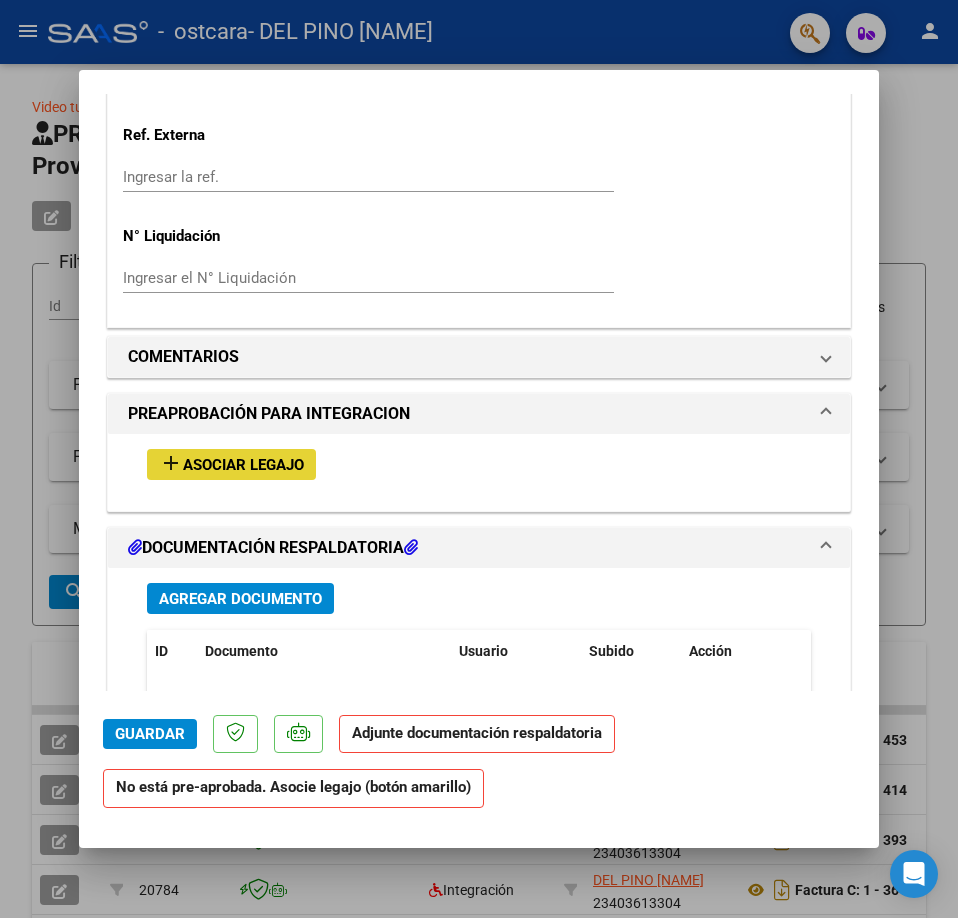 click on "Asociar Legajo" at bounding box center (243, 465) 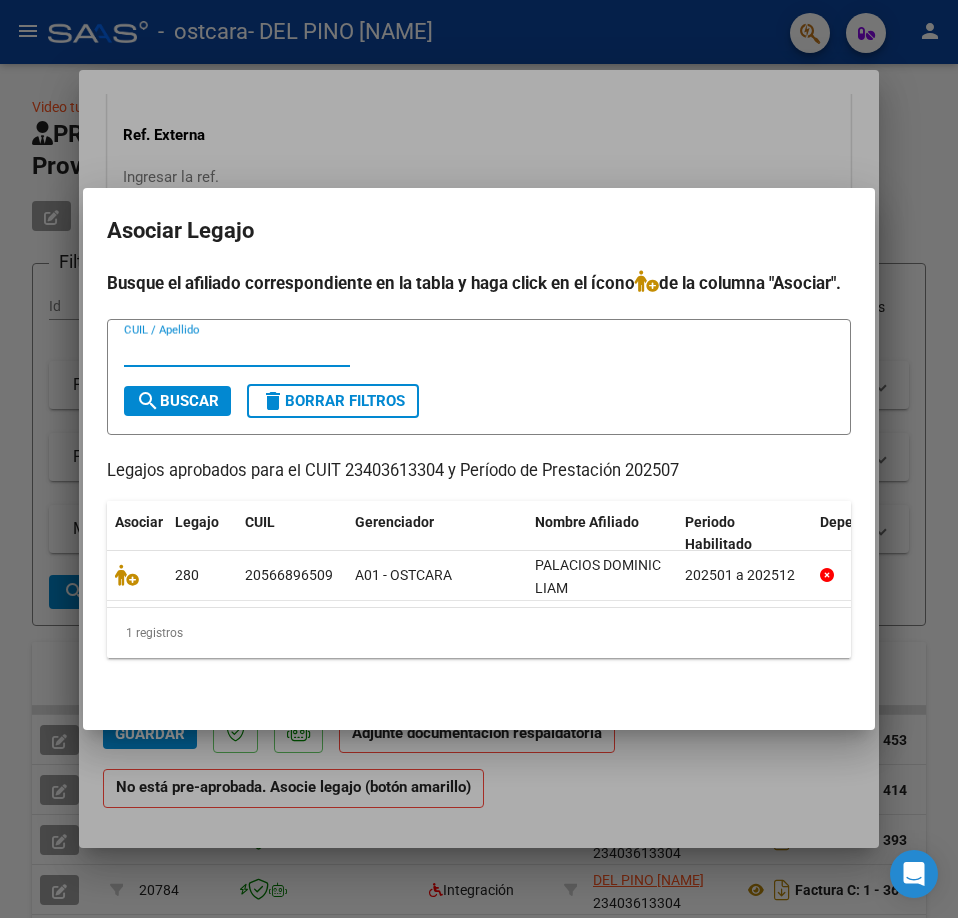 click on "CUIL / Apellido" at bounding box center (237, 351) 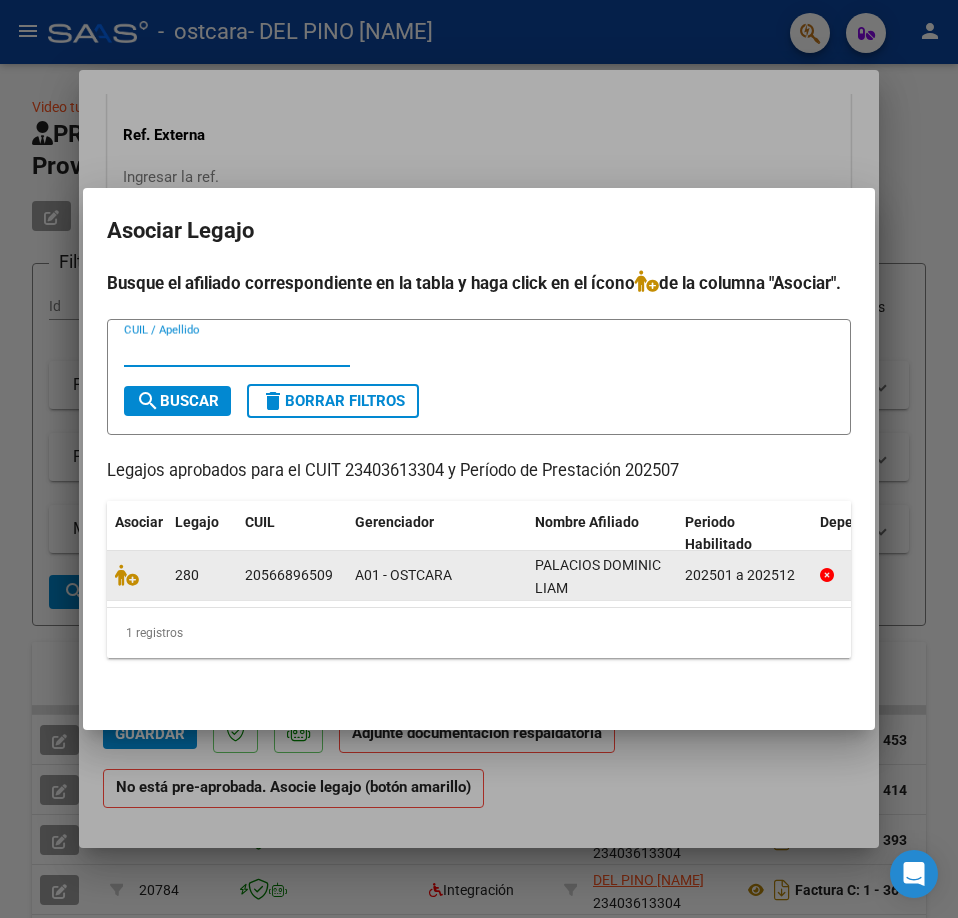 click on "A01 - OSTCARA" 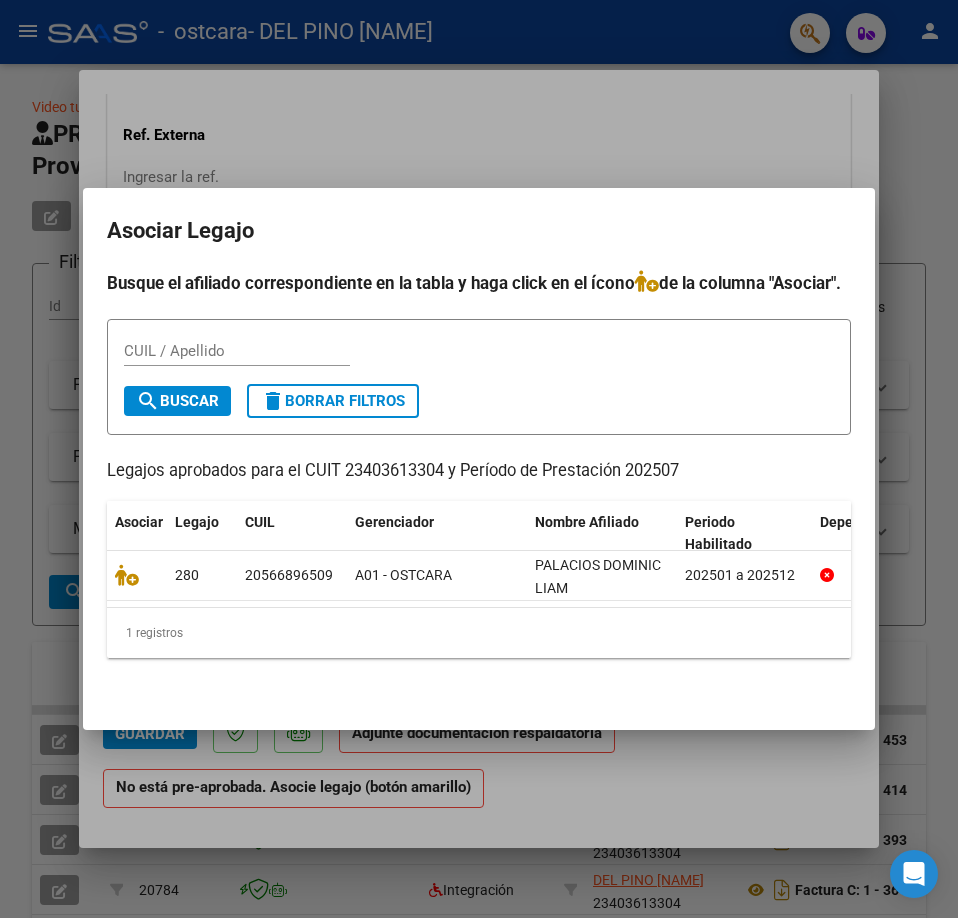 drag, startPoint x: 240, startPoint y: 331, endPoint x: 247, endPoint y: 356, distance: 25.96151 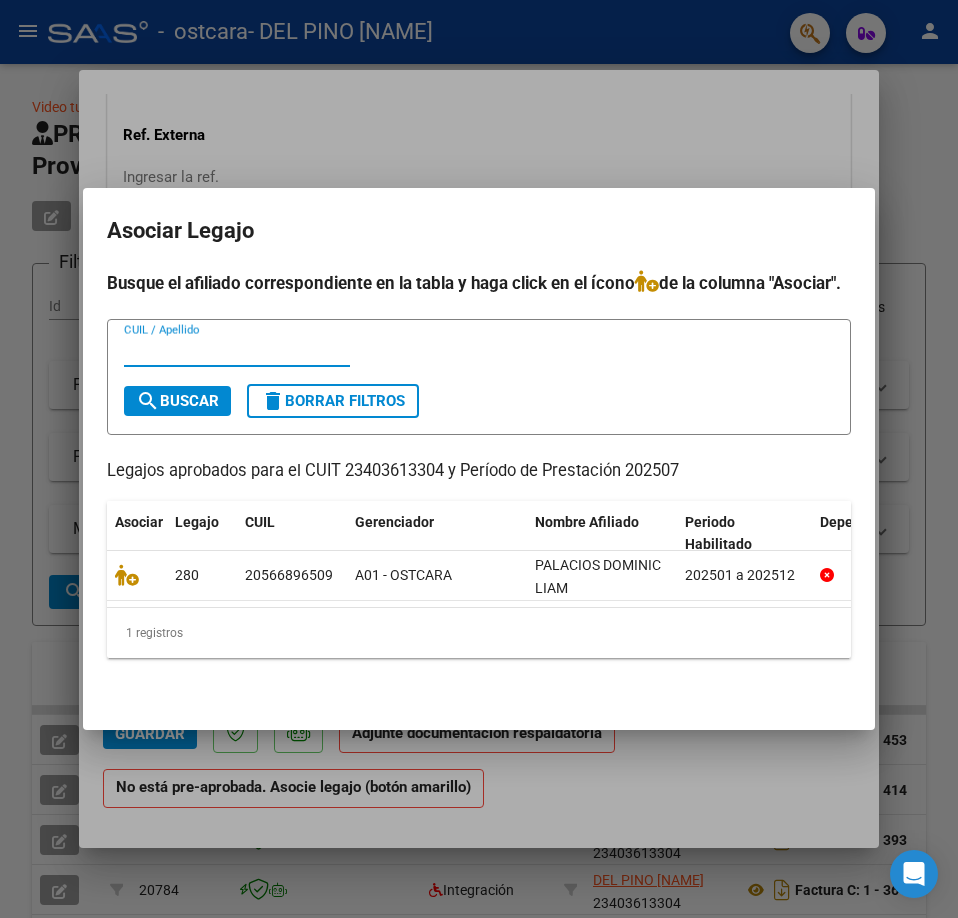 click on "CUIL / Apellido" at bounding box center [237, 351] 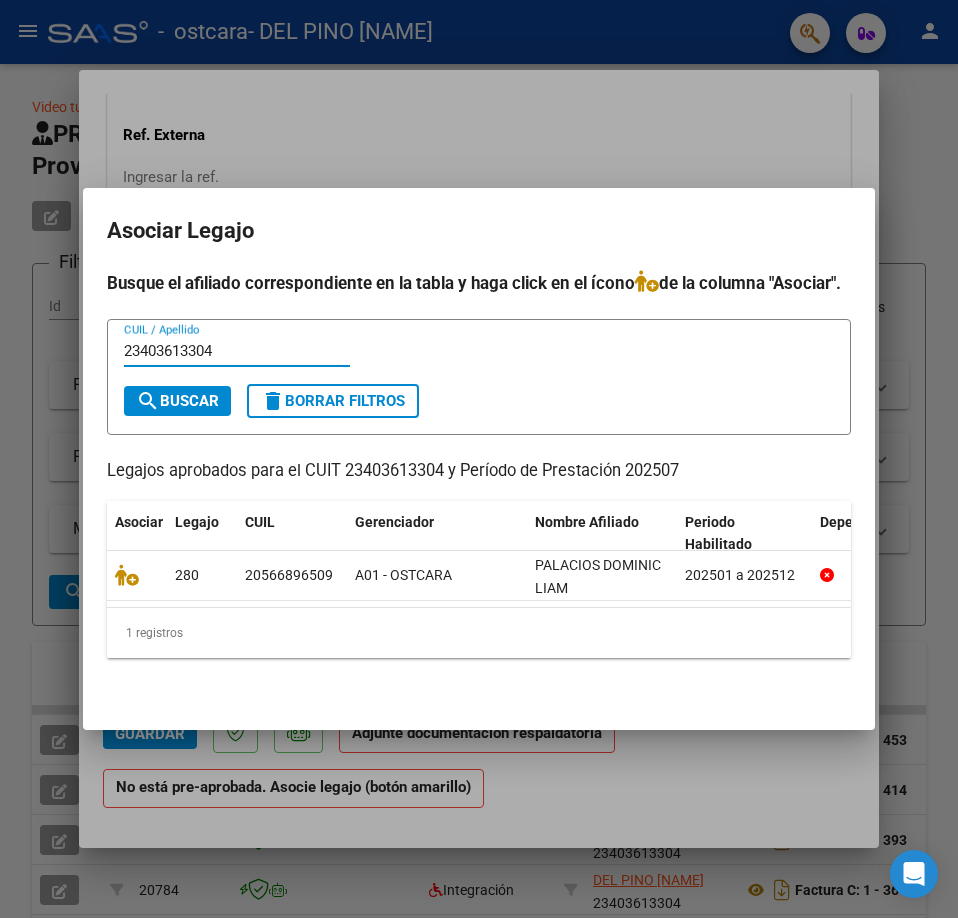 click on "search  Buscar" at bounding box center [177, 401] 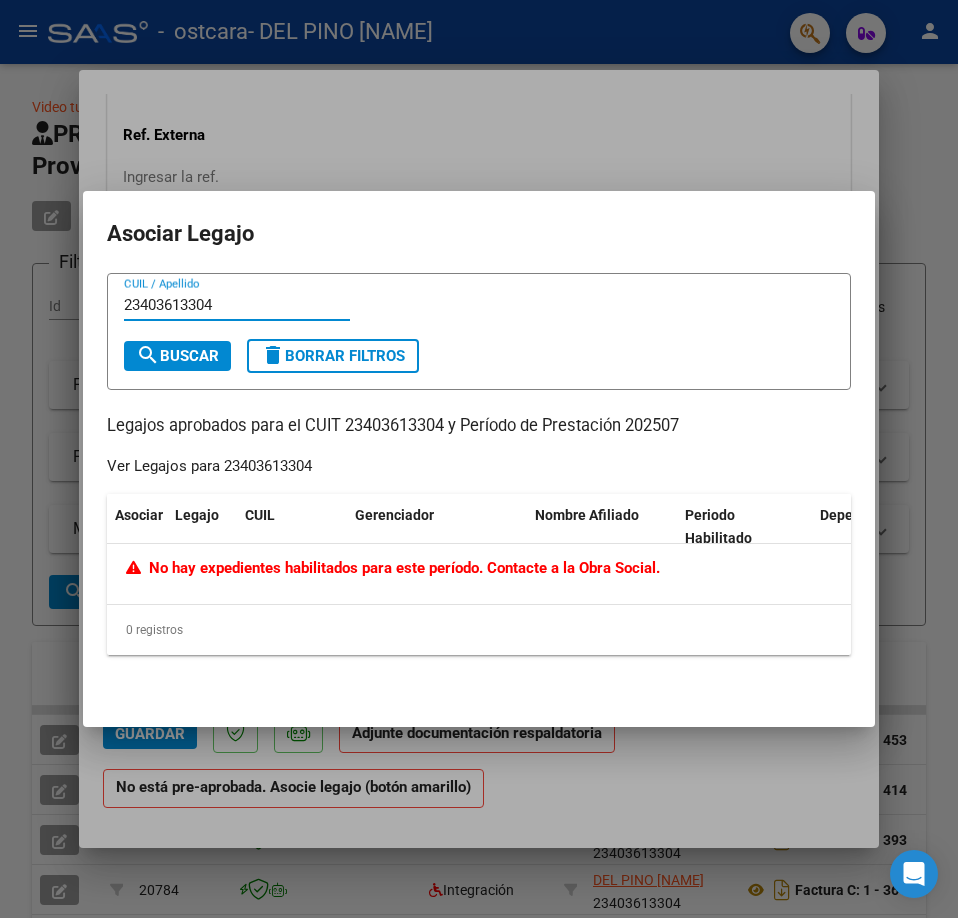 drag, startPoint x: 224, startPoint y: 309, endPoint x: 106, endPoint y: 306, distance: 118.03813 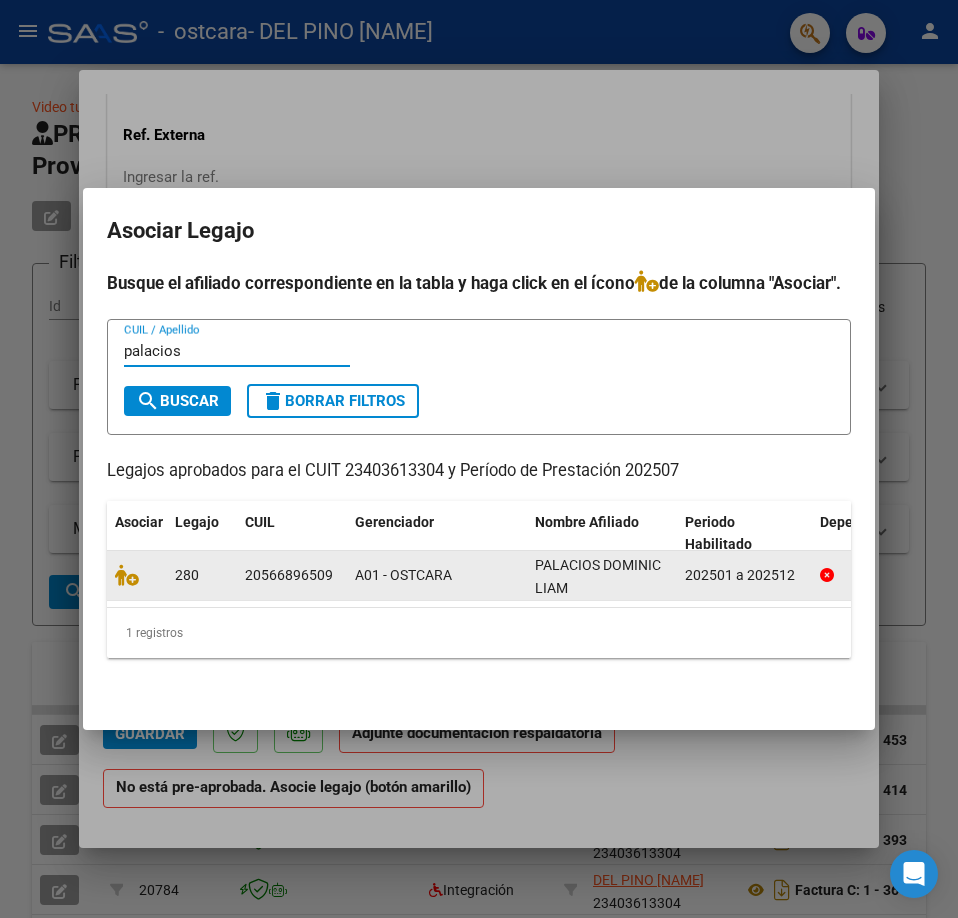 type on "palacios" 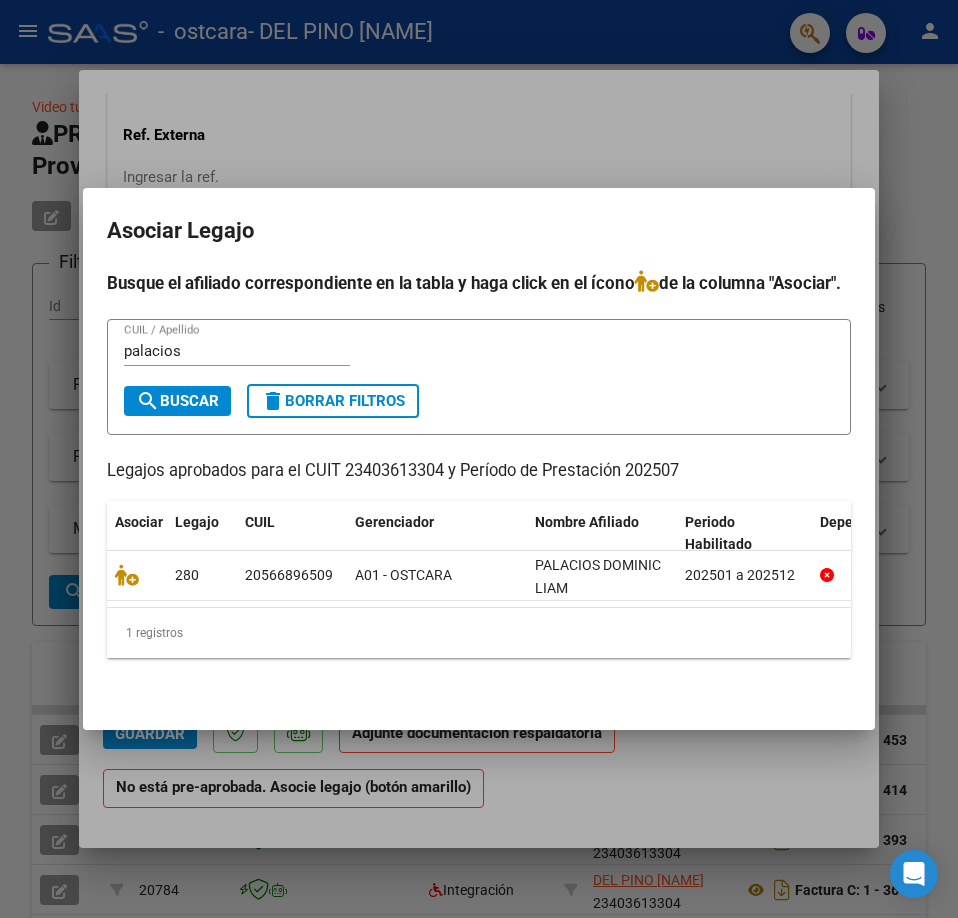 drag, startPoint x: 412, startPoint y: 621, endPoint x: 469, endPoint y: 622, distance: 57.00877 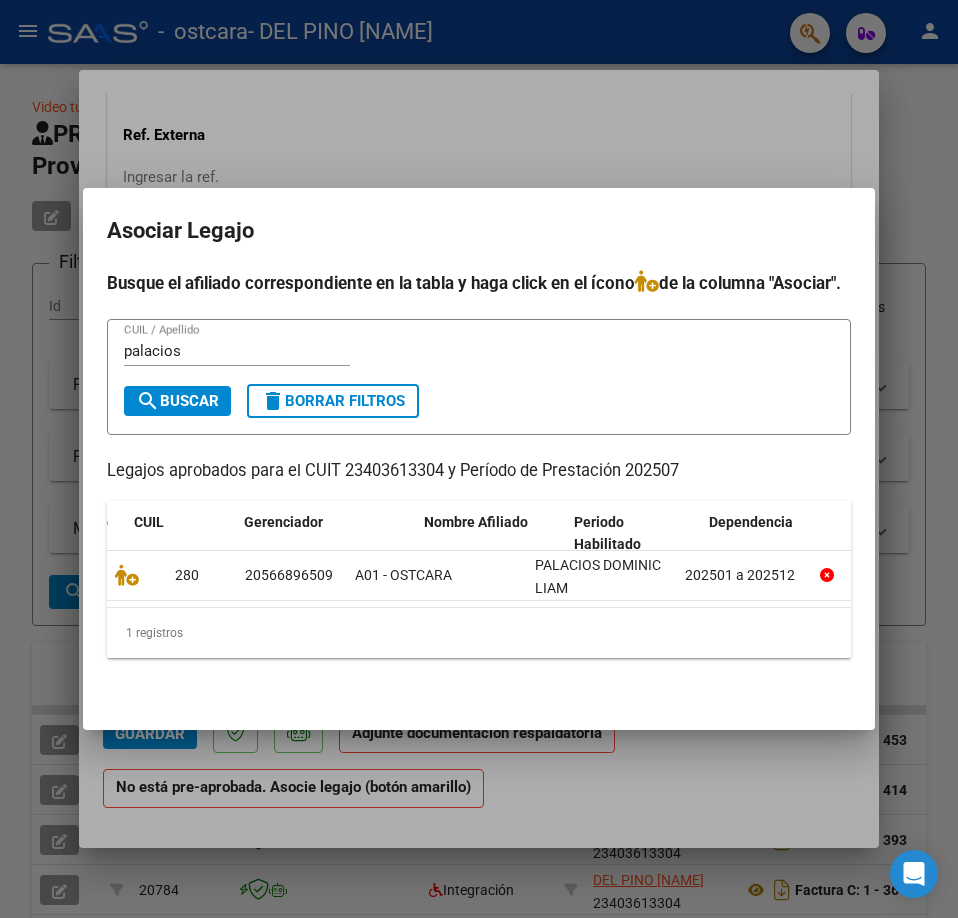 scroll, scrollTop: 0, scrollLeft: 111, axis: horizontal 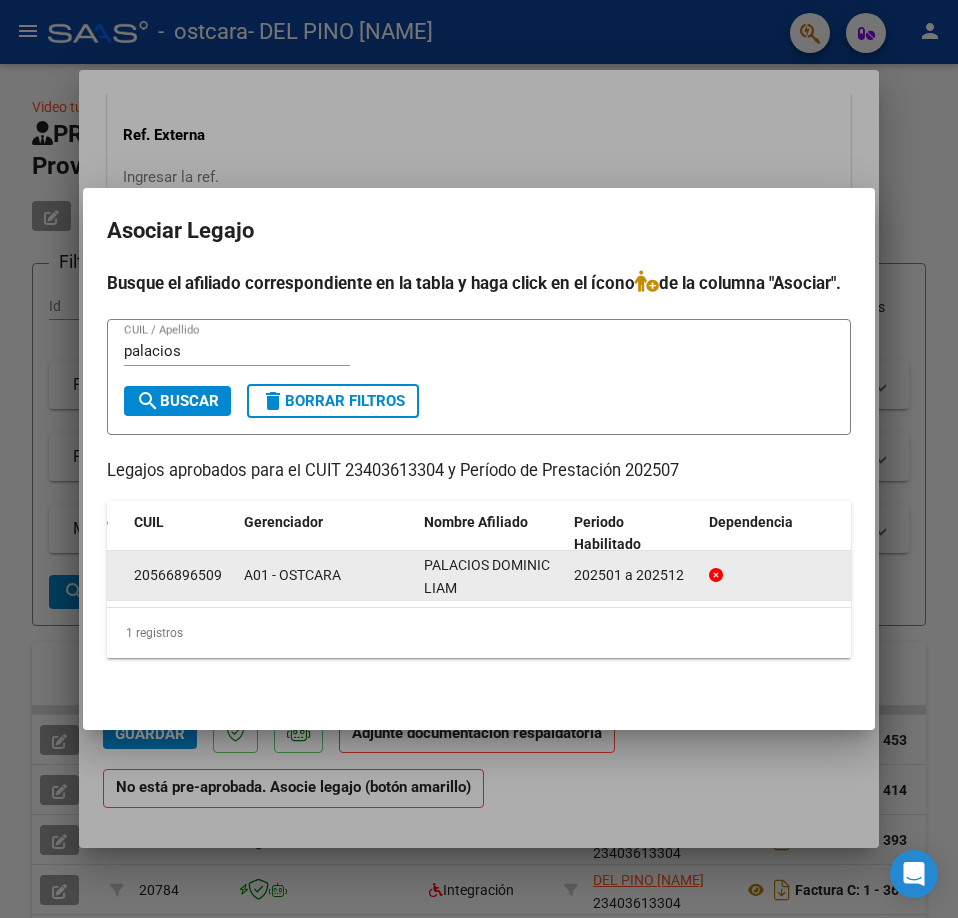 click 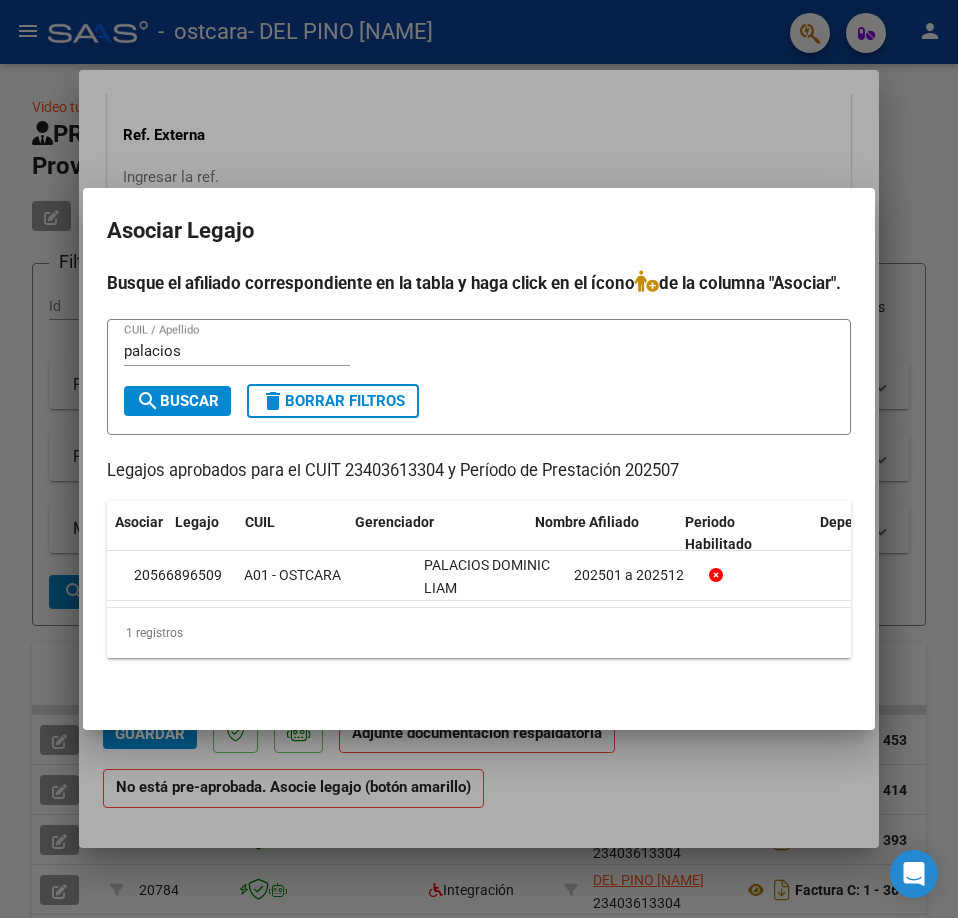 scroll, scrollTop: 0, scrollLeft: 0, axis: both 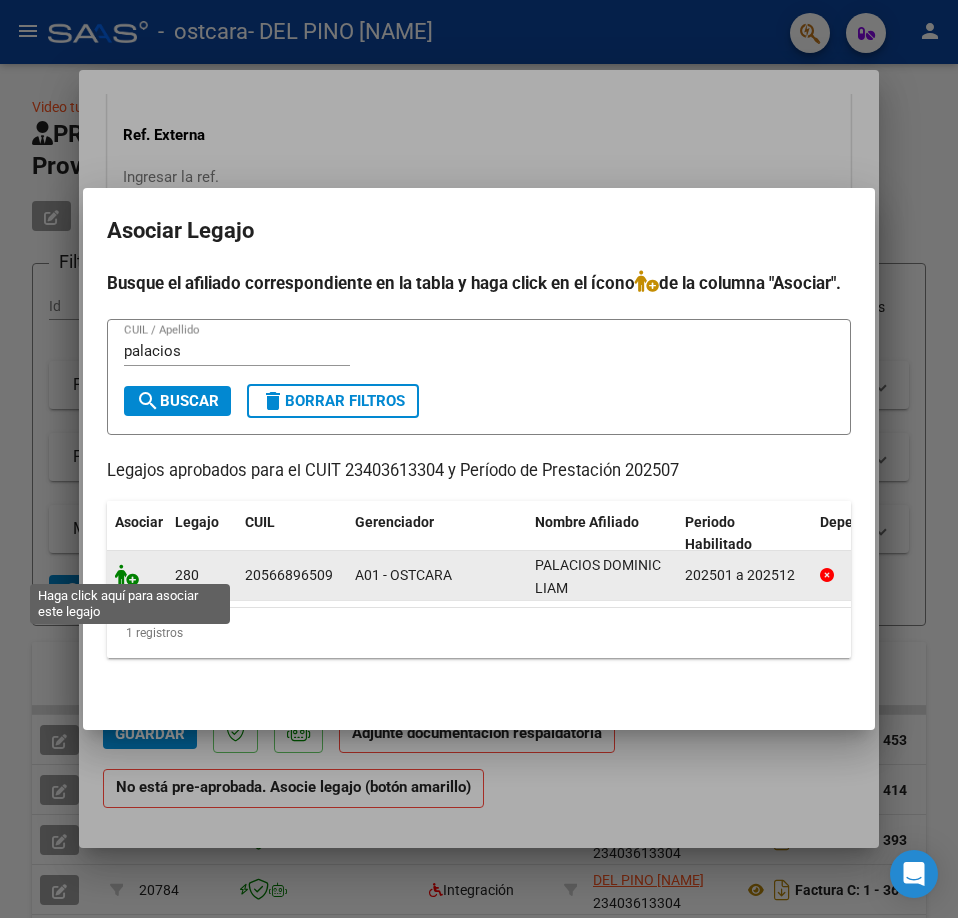 click 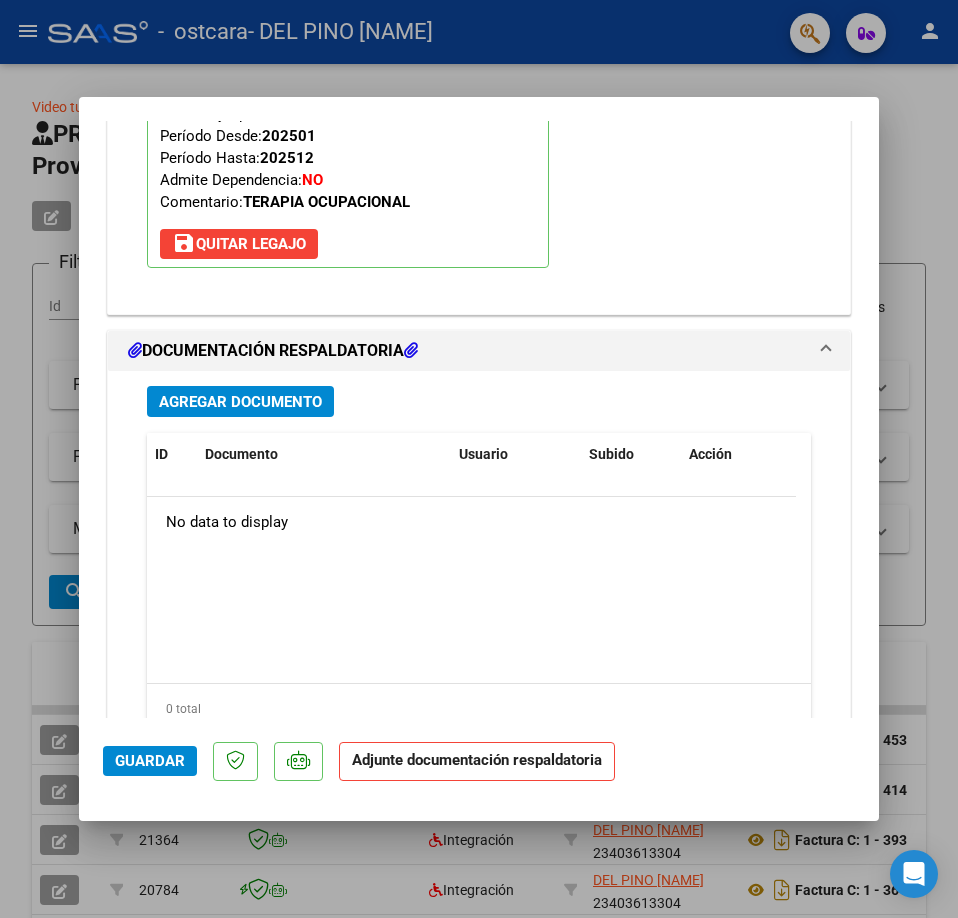 scroll, scrollTop: 2052, scrollLeft: 0, axis: vertical 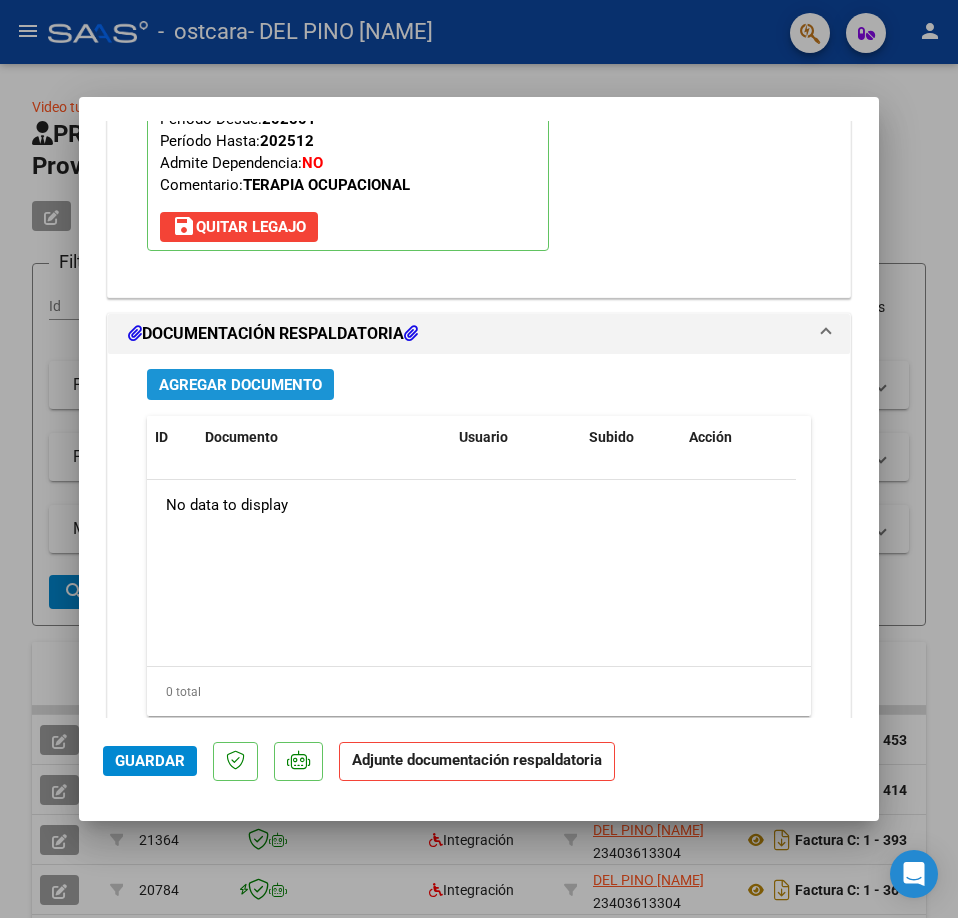 click on "Agregar Documento" at bounding box center [240, 385] 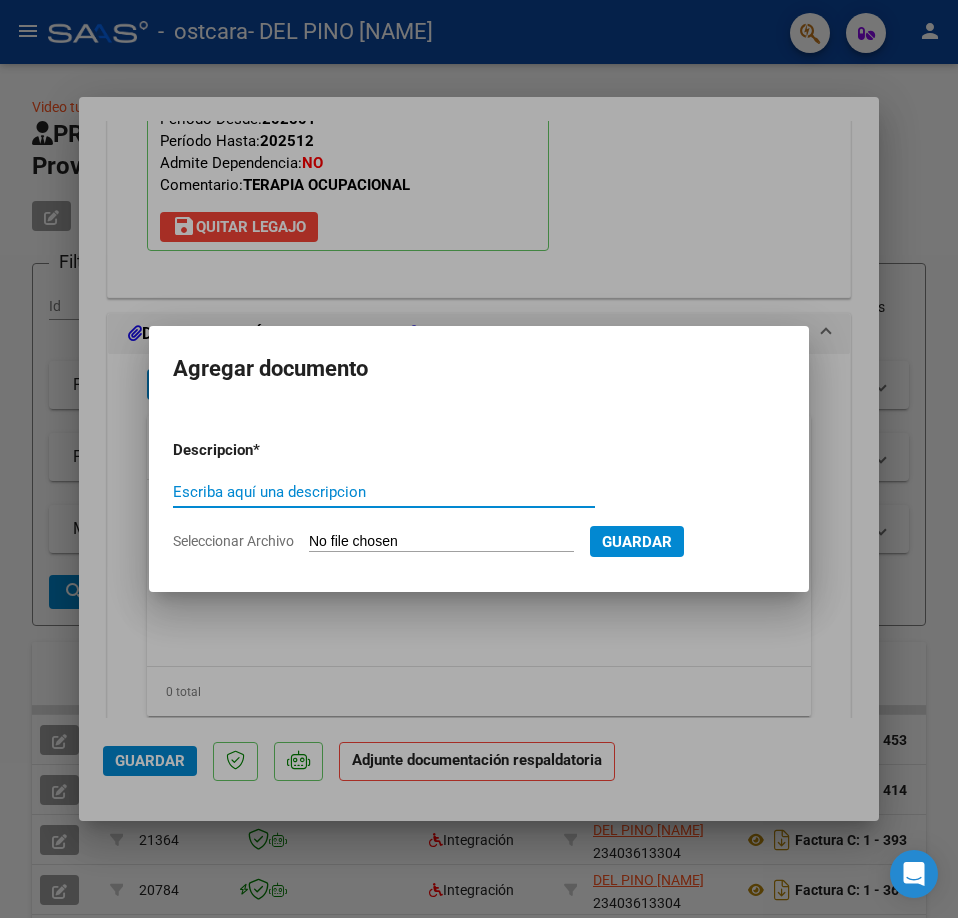 click on "Escriba aquí una descripcion" at bounding box center [384, 492] 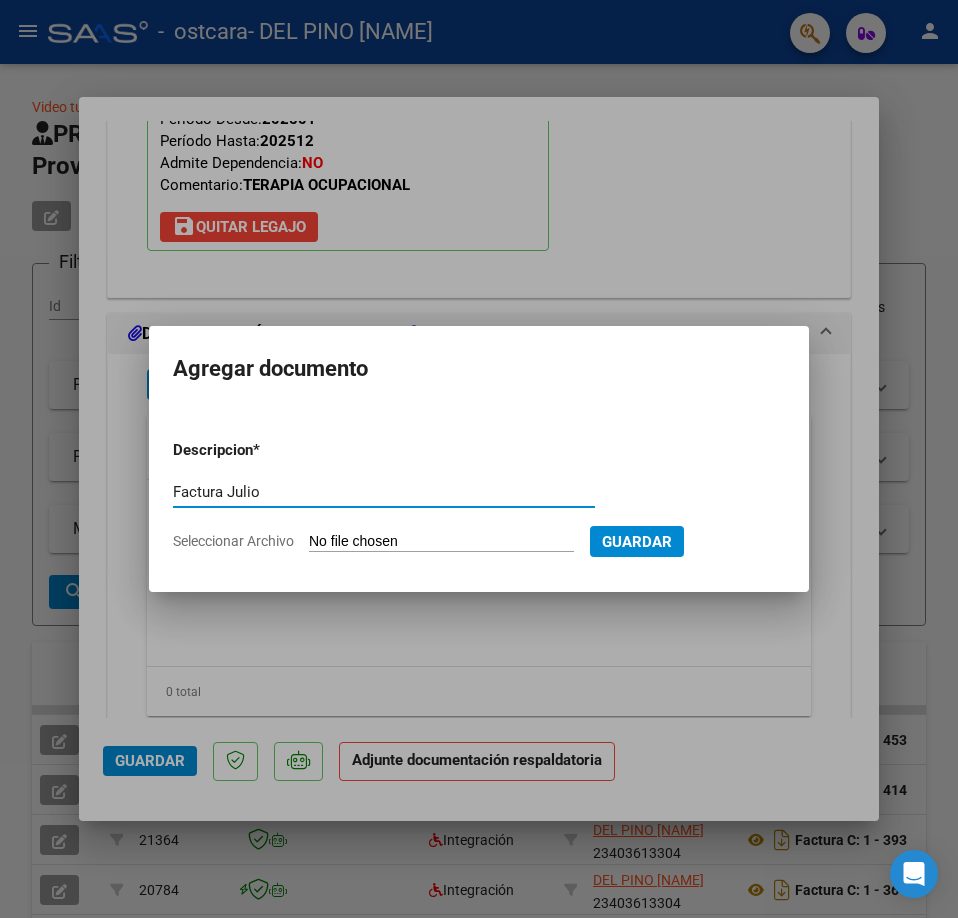 type on "Factura Julio" 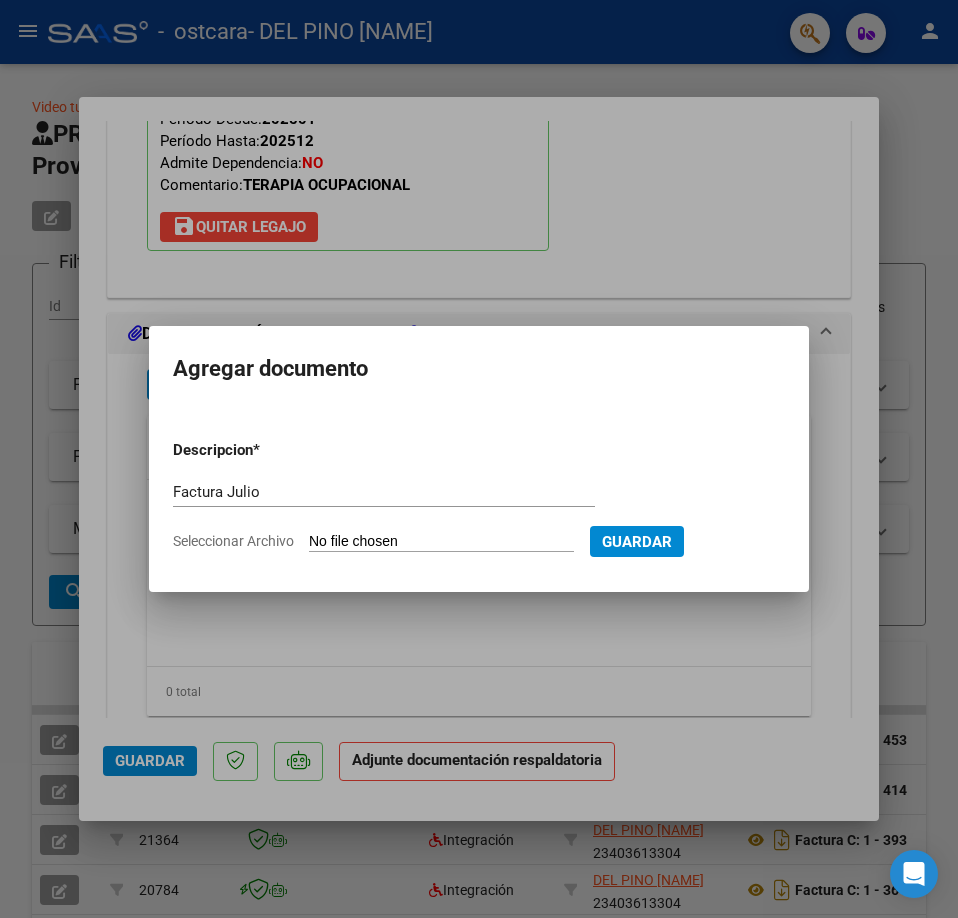 click on "Seleccionar Archivo" at bounding box center [441, 542] 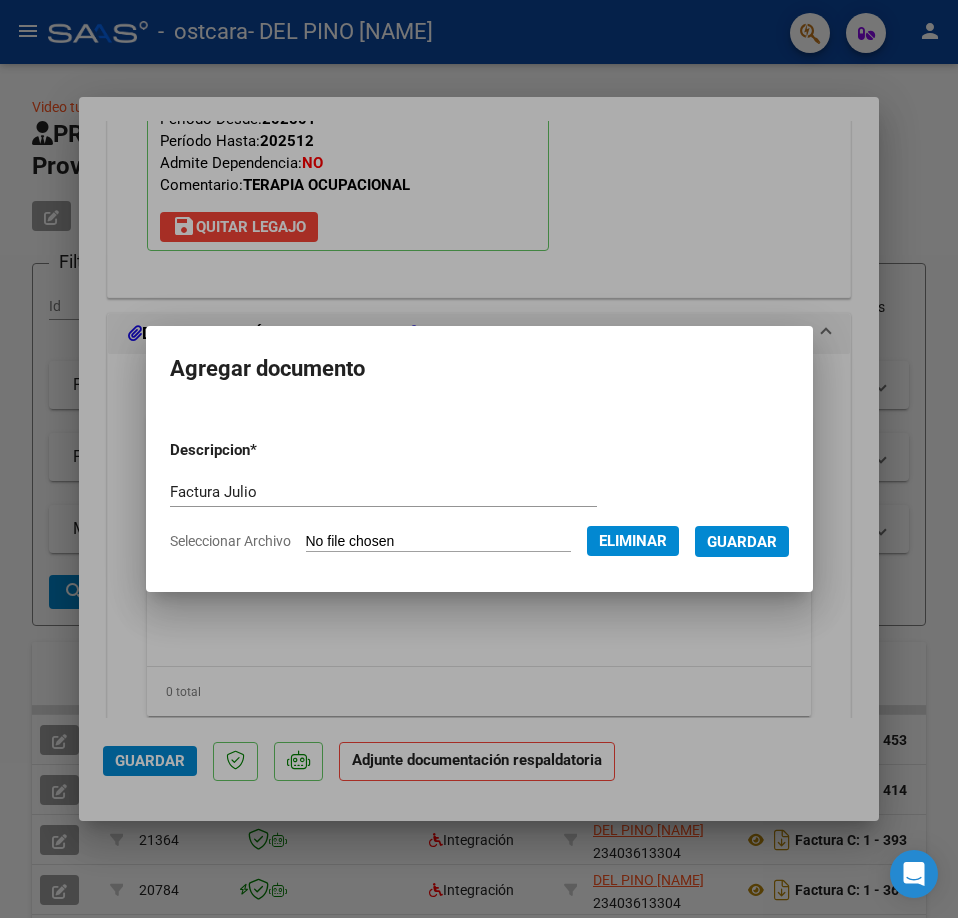 click on "Guardar" at bounding box center [742, 542] 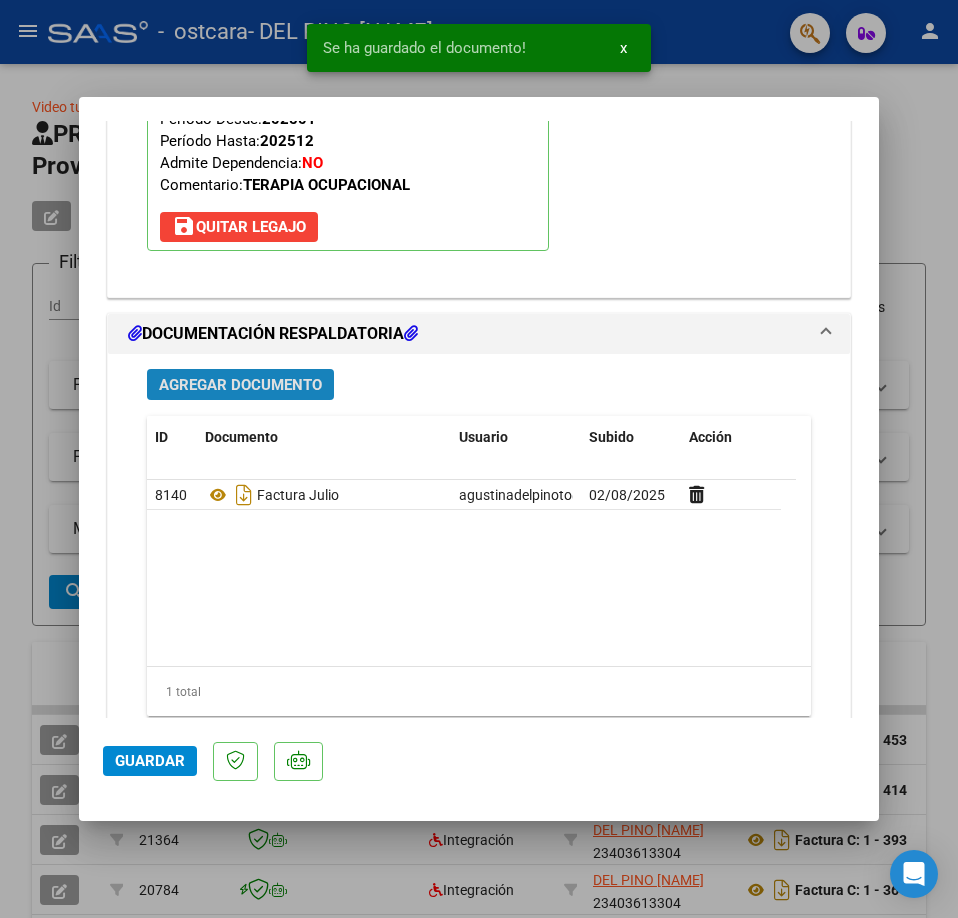 click on "Agregar Documento" at bounding box center [240, 384] 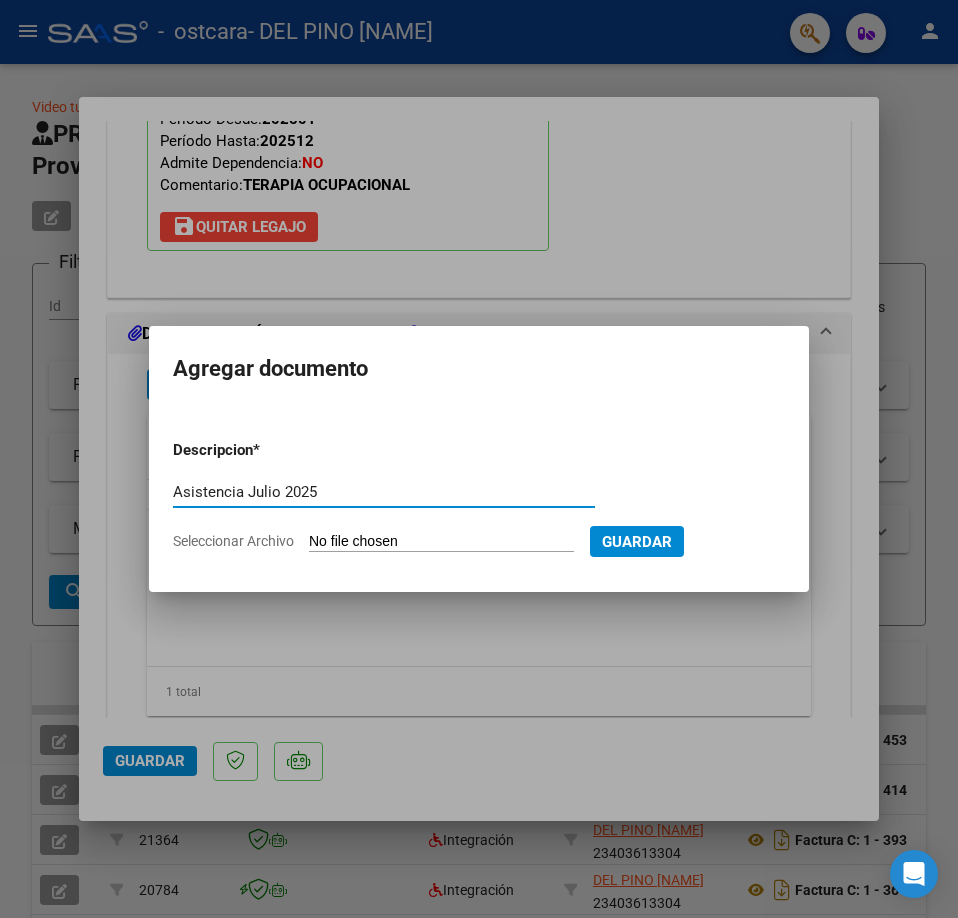 type on "Asistencia Julio 2025" 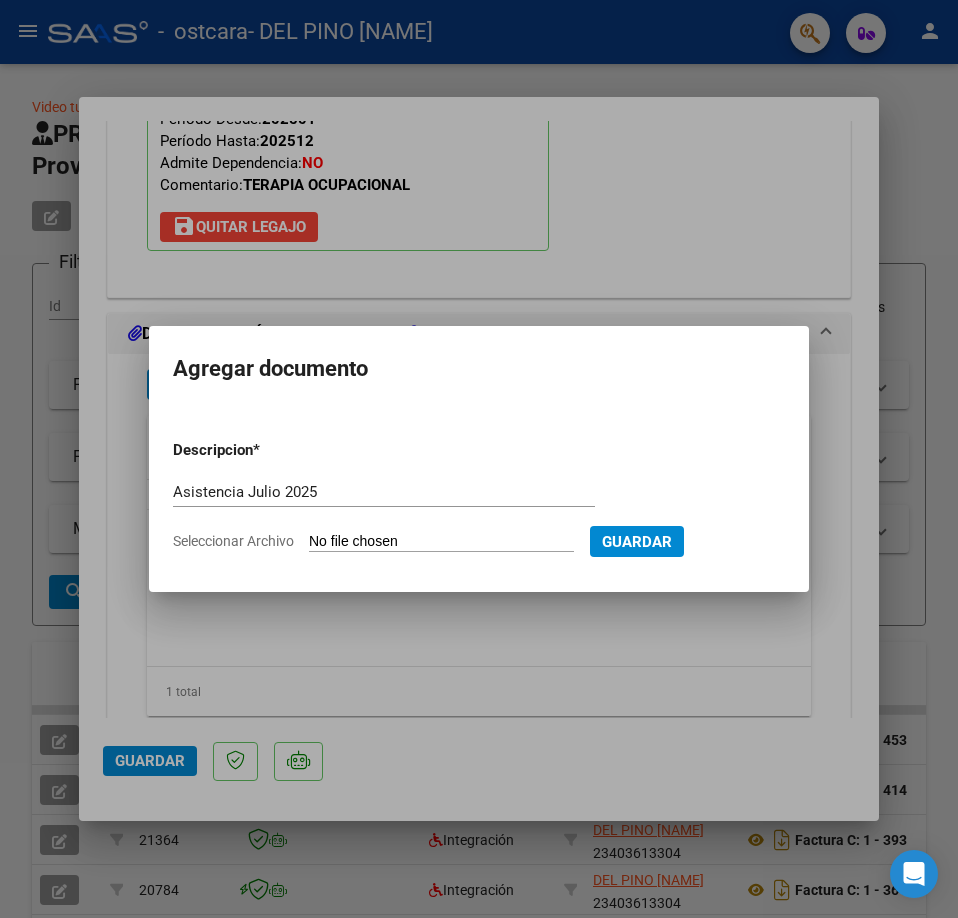 type on "C:\fakepath\PALACIOS asistencia JULIO 2025.pdf.pdf" 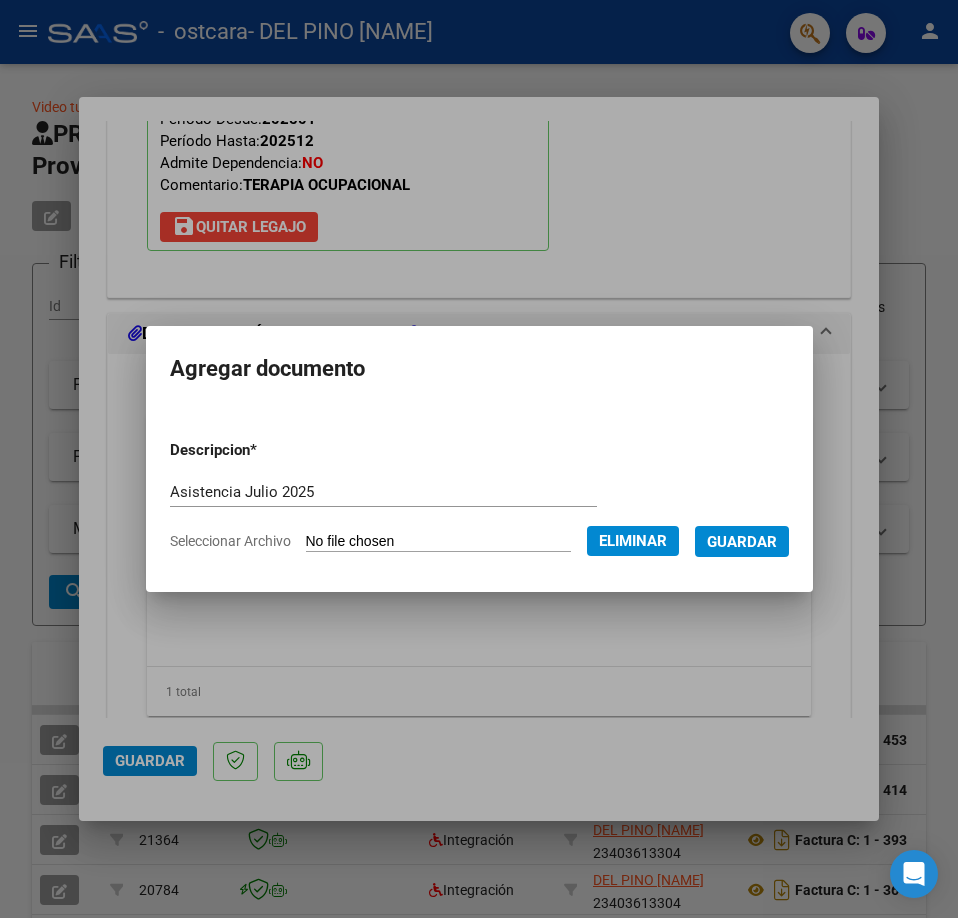 click on "Guardar" at bounding box center (742, 541) 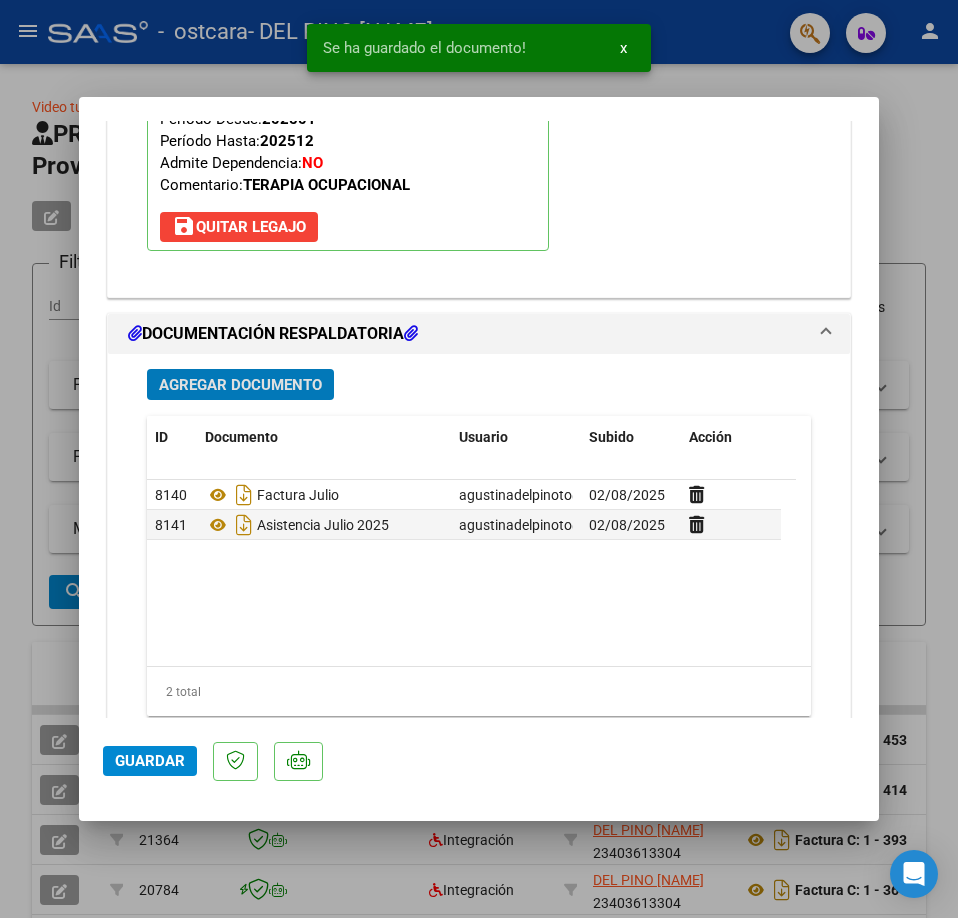 click on "Guardar" 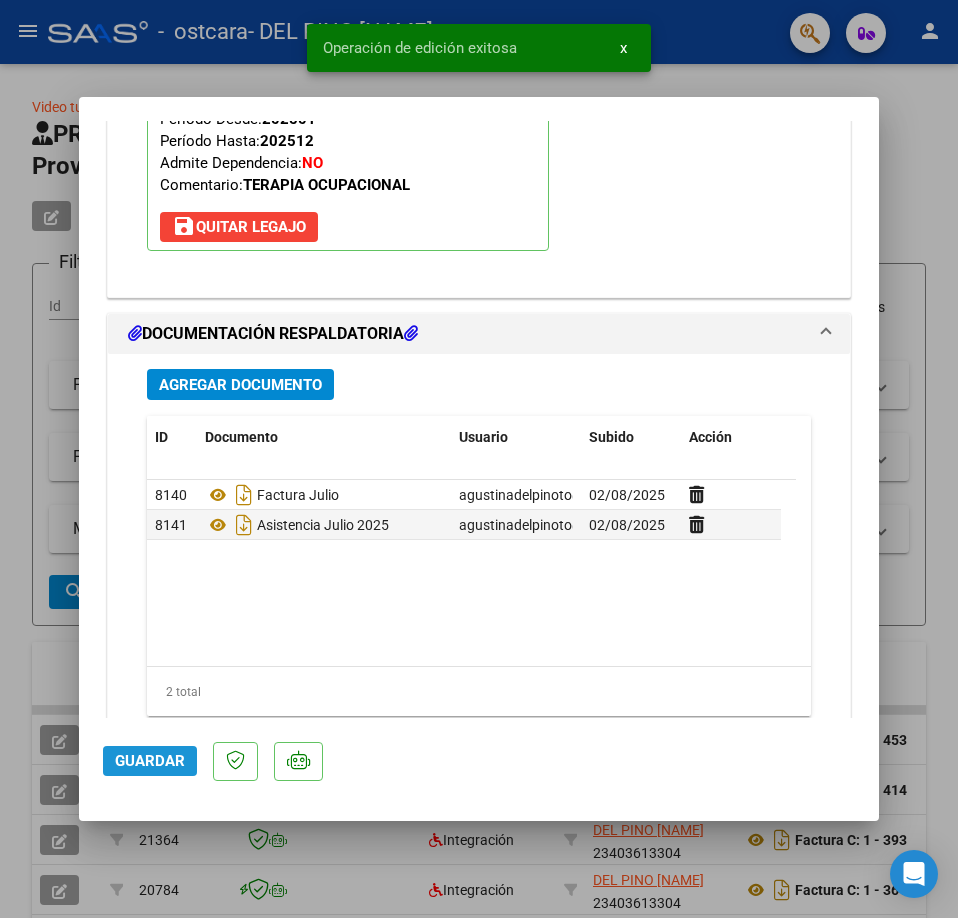 click on "Guardar" 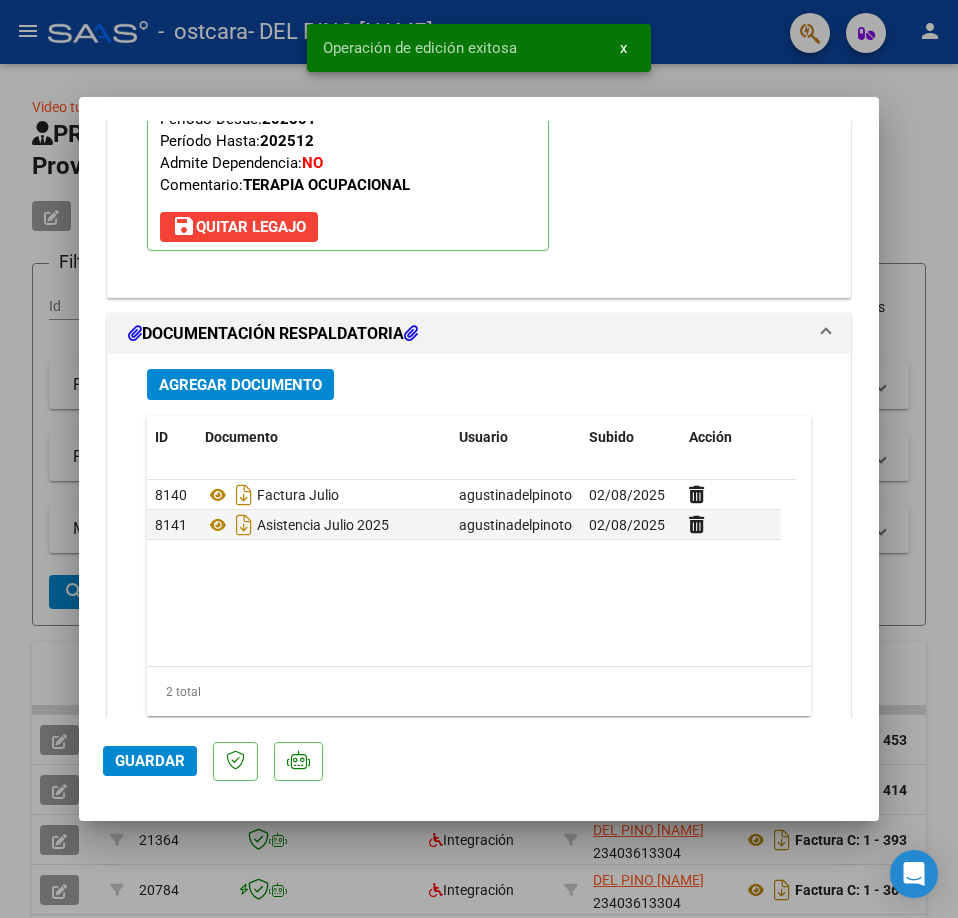 click at bounding box center (479, 459) 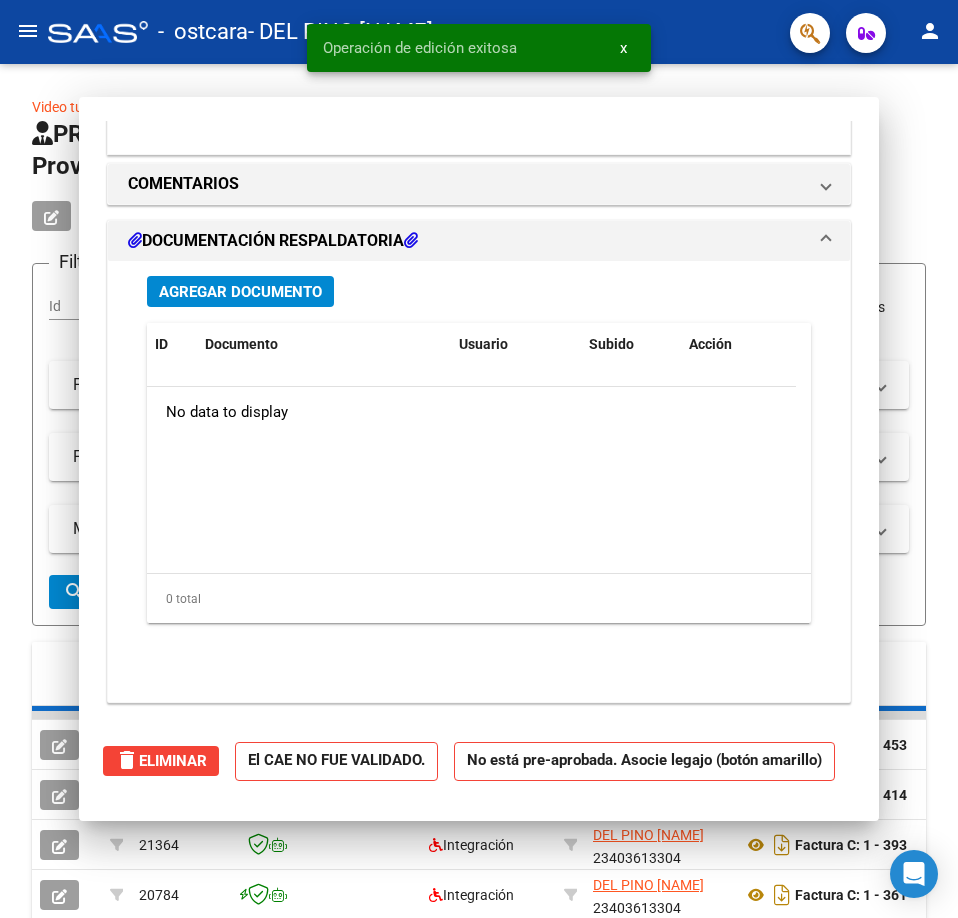 scroll, scrollTop: 0, scrollLeft: 0, axis: both 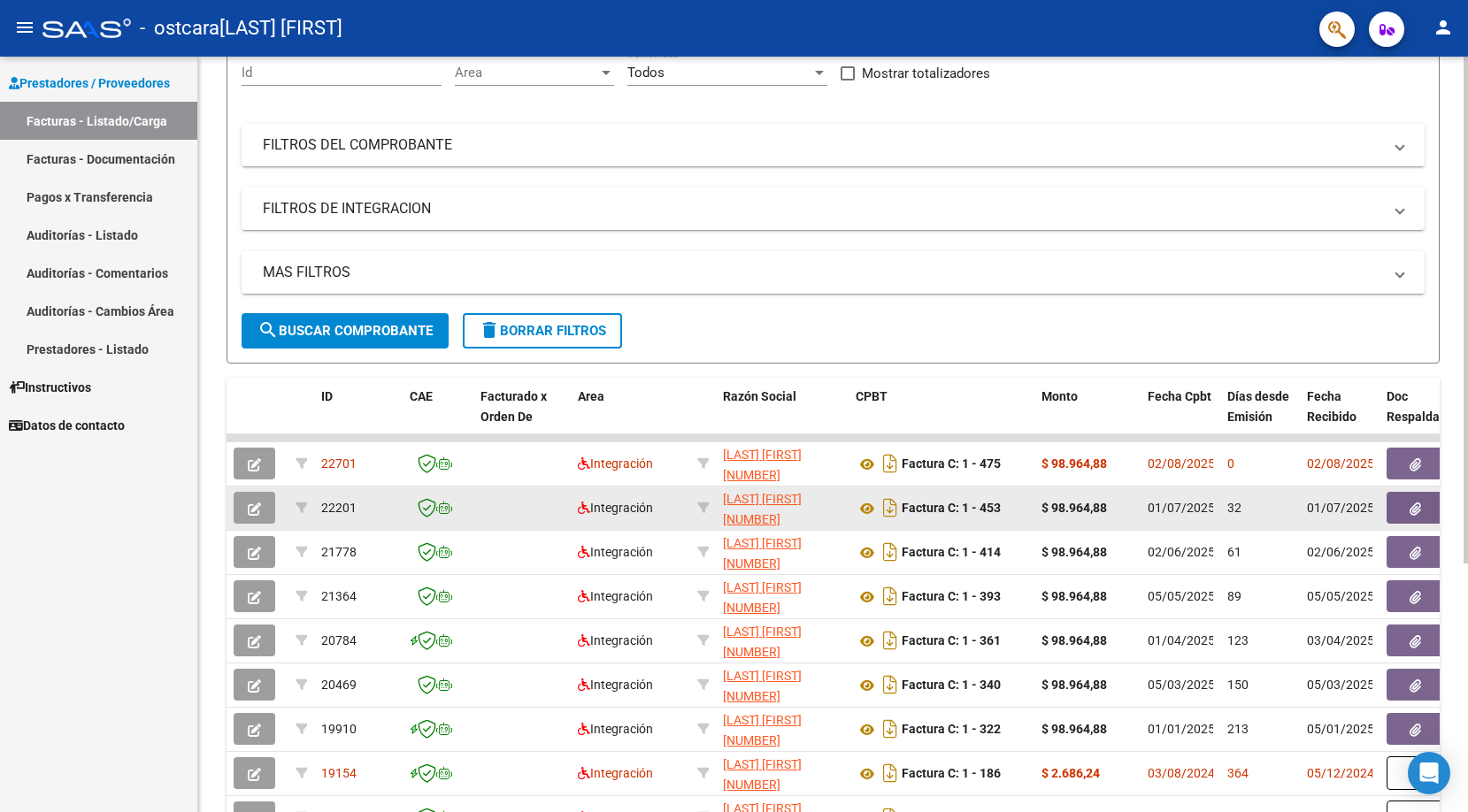 click 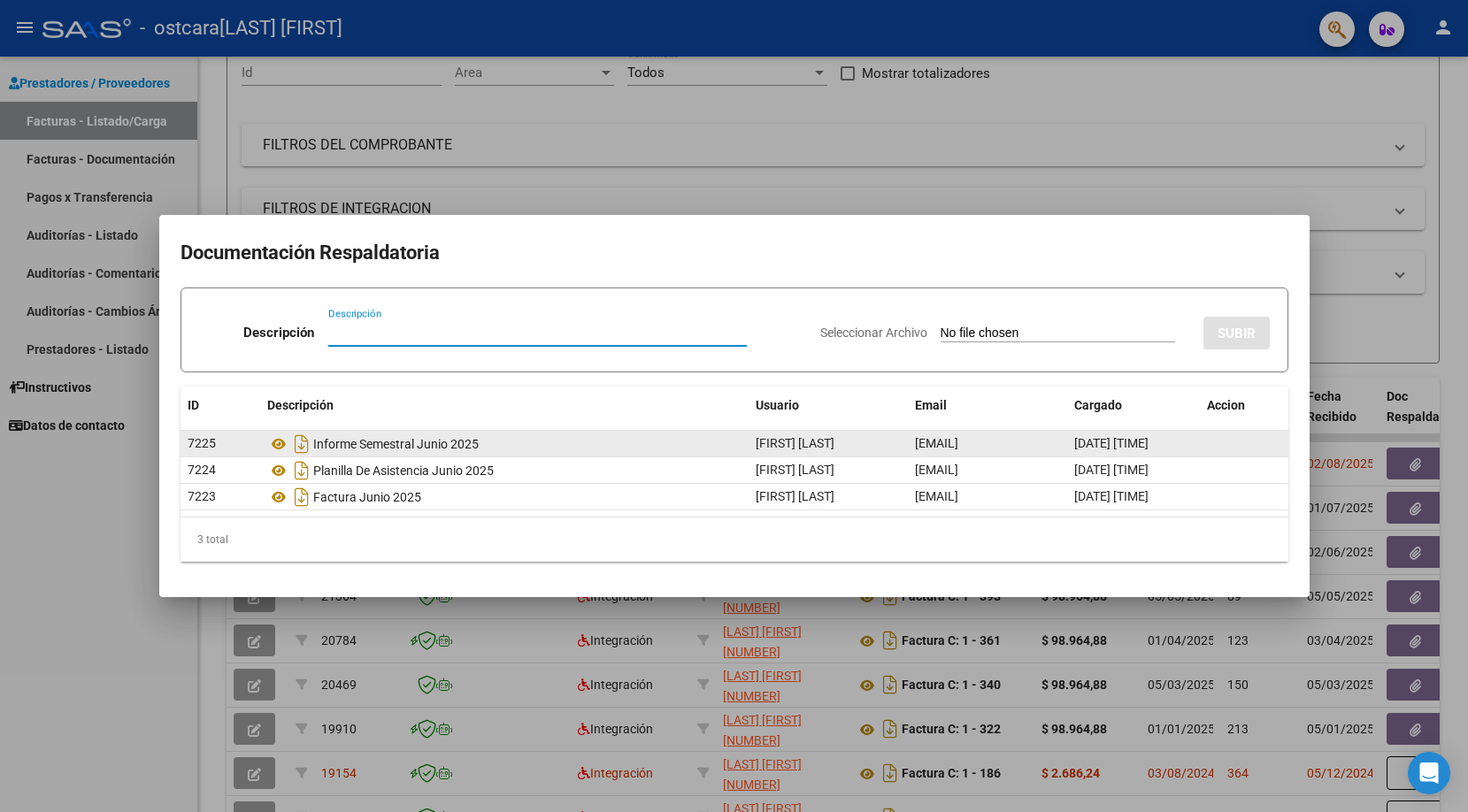 click on "Informe Semestral Junio 2025" 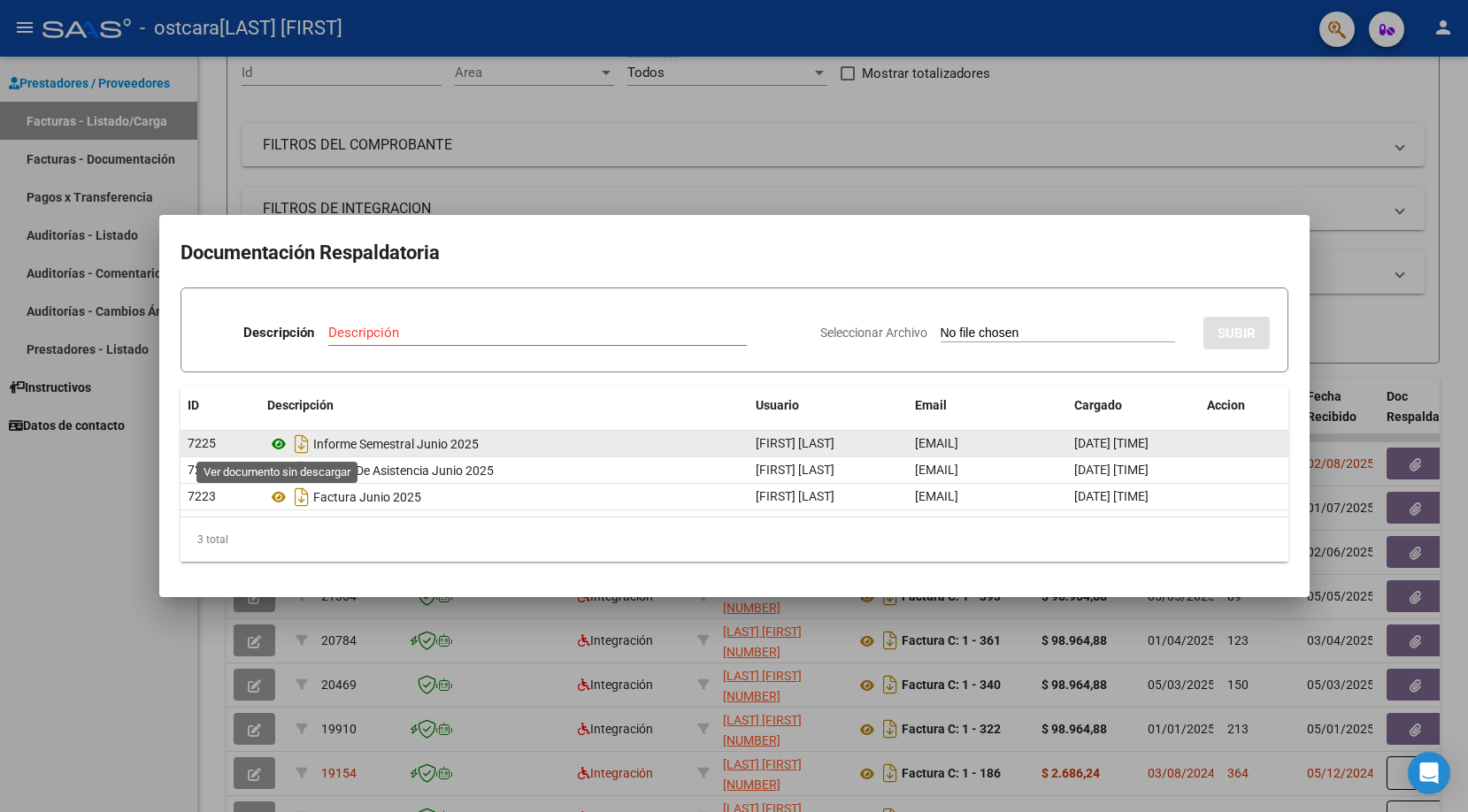 click 